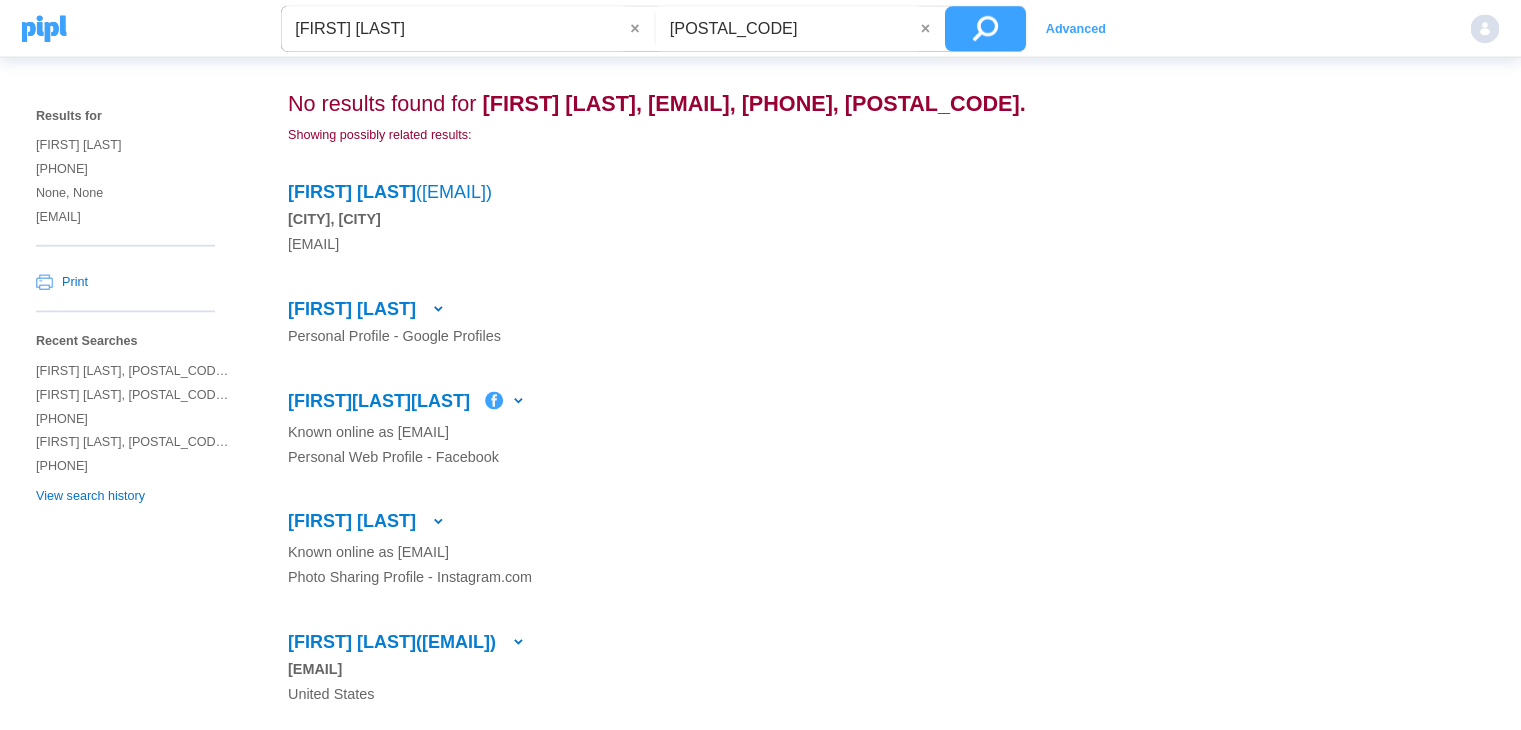 scroll, scrollTop: 0, scrollLeft: 0, axis: both 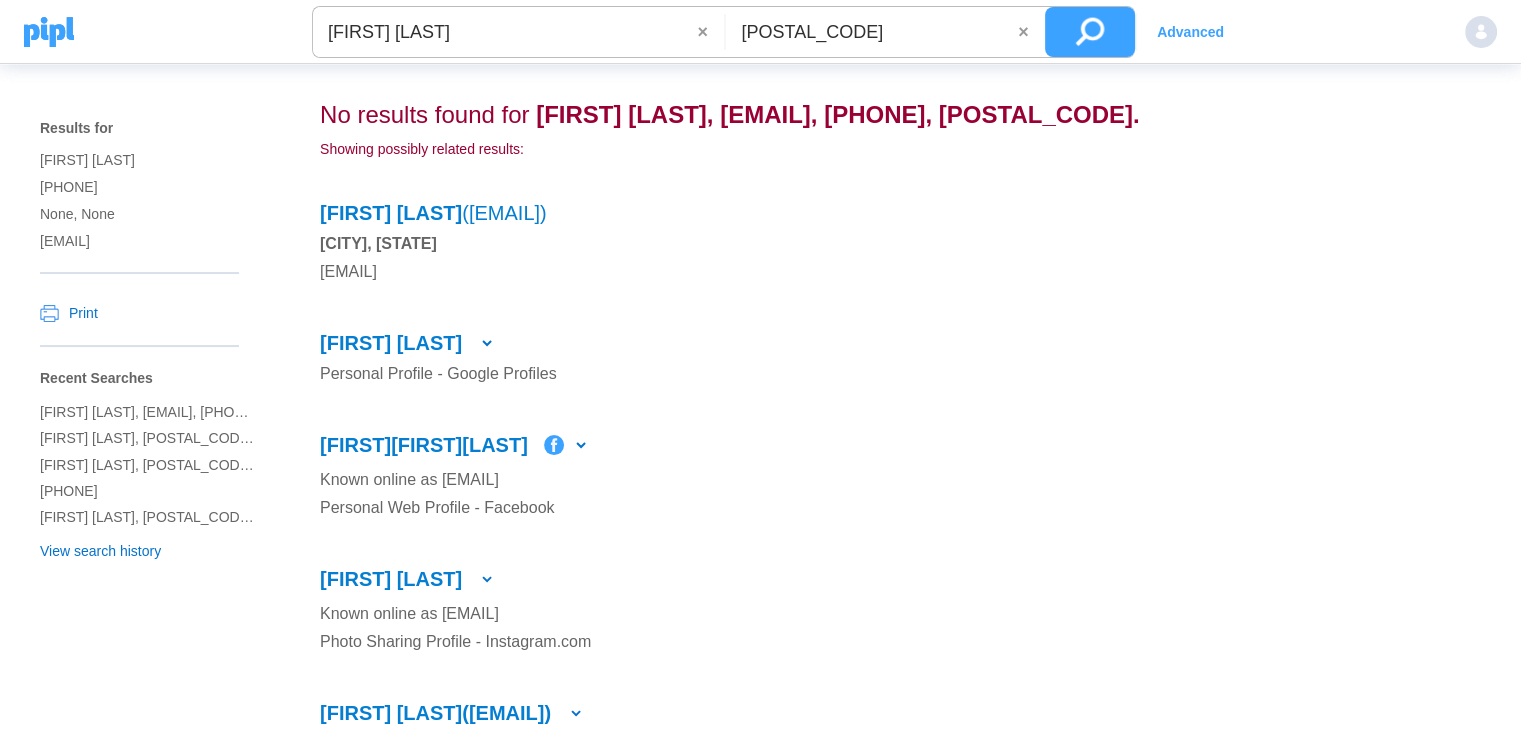 click on "Results for [FIRST] [LAST] [PHONE] None, None [EMAIL] Print Recent Searches [FIRST] [LAST], [POSTAL_CODE], [PHONE], [EMAIL] [FIRST] [LAST], [POSTAL_CODE], [PHONE], [EMAIL] [PHONE] [FIRST] [LAST], [POSTAL_CODE], [PHONE], [EMAIL] View search history" at bounding box center (160, 647) 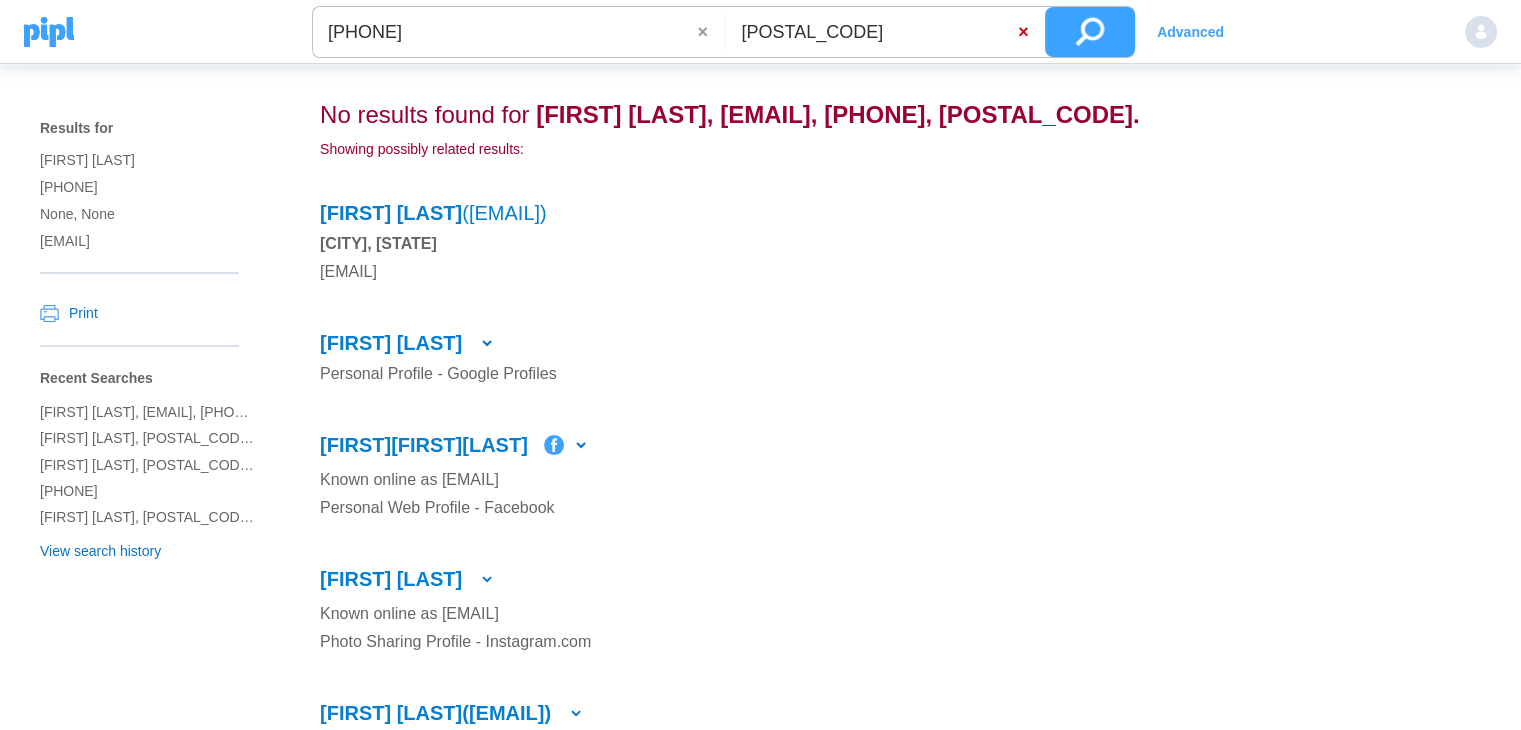 type on "[PHONE]" 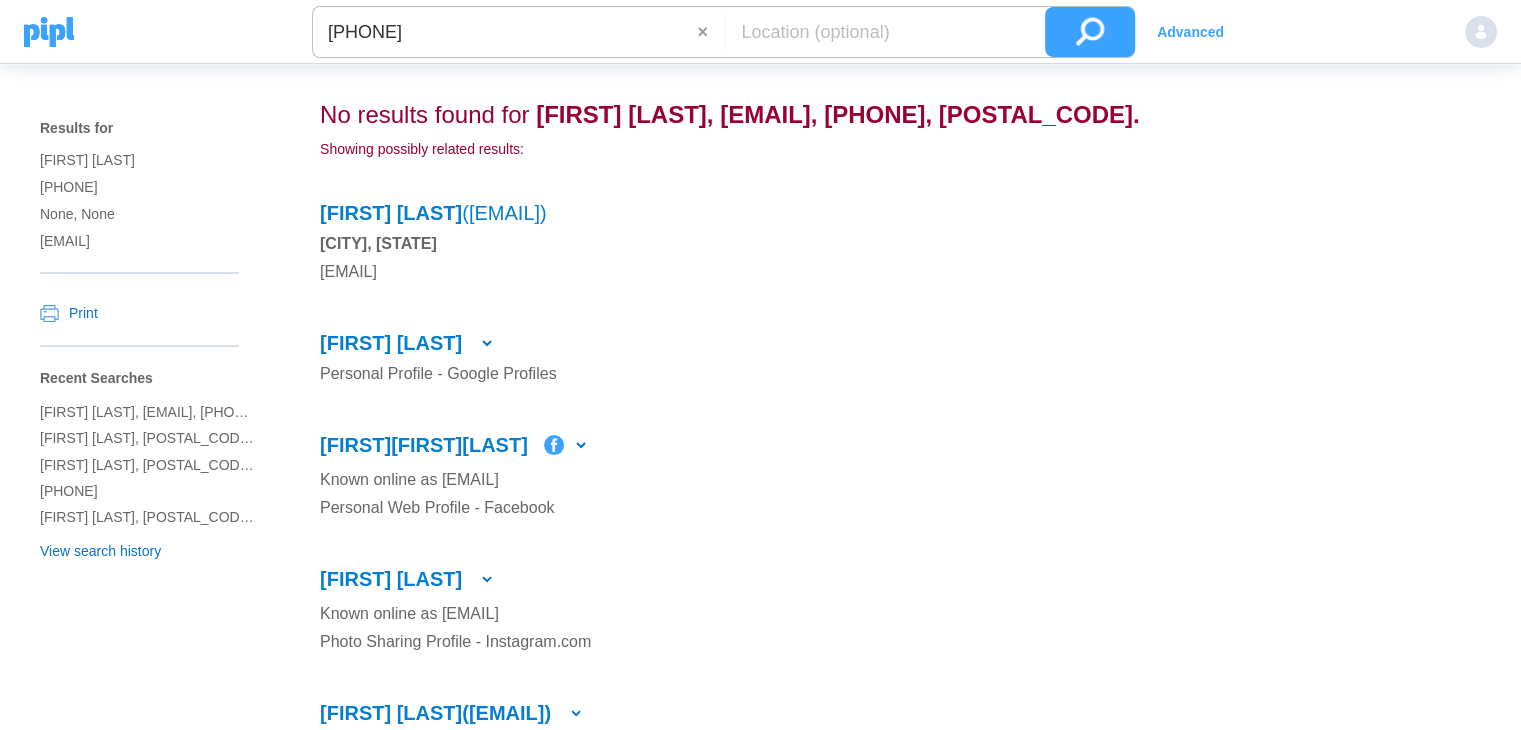 click at bounding box center (1090, 32) 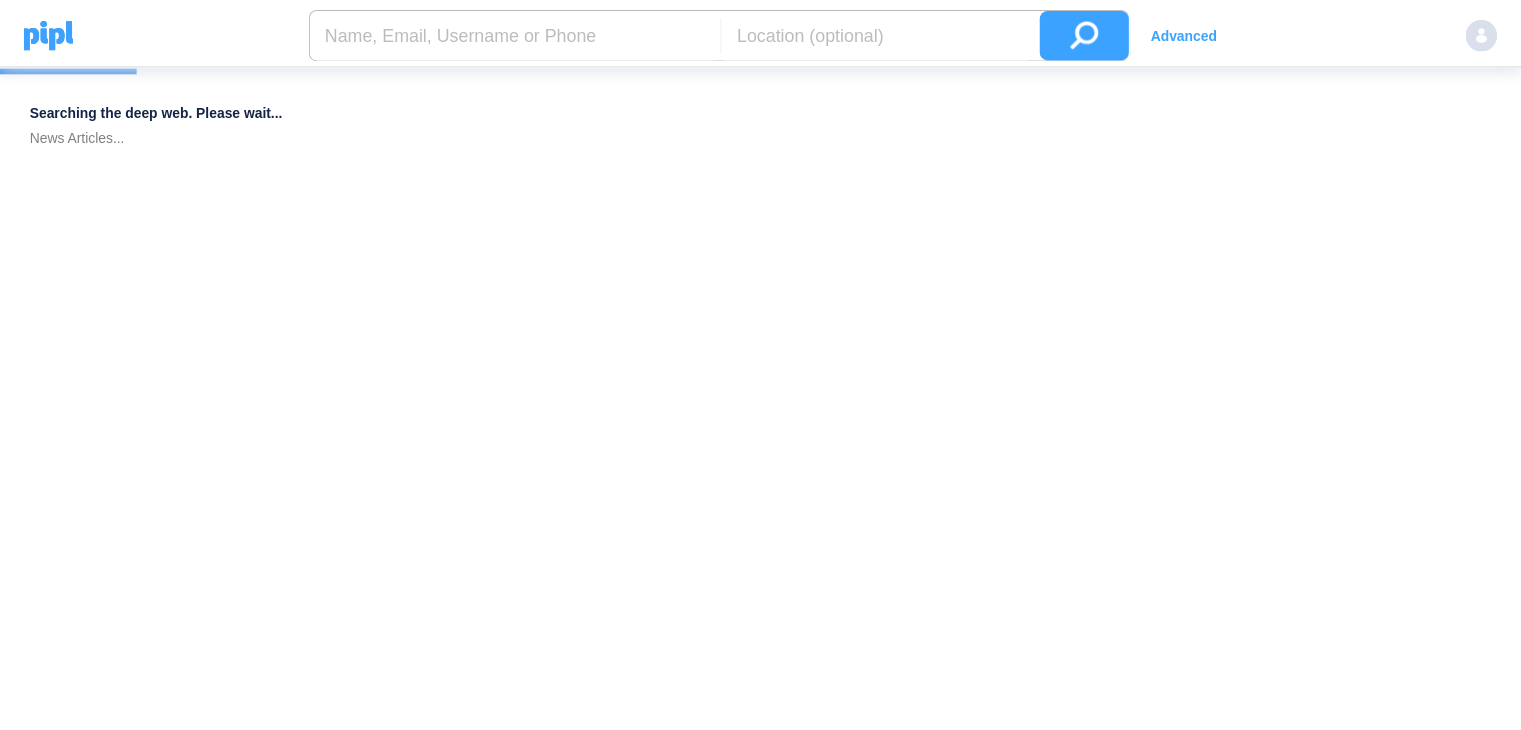 scroll, scrollTop: 0, scrollLeft: 0, axis: both 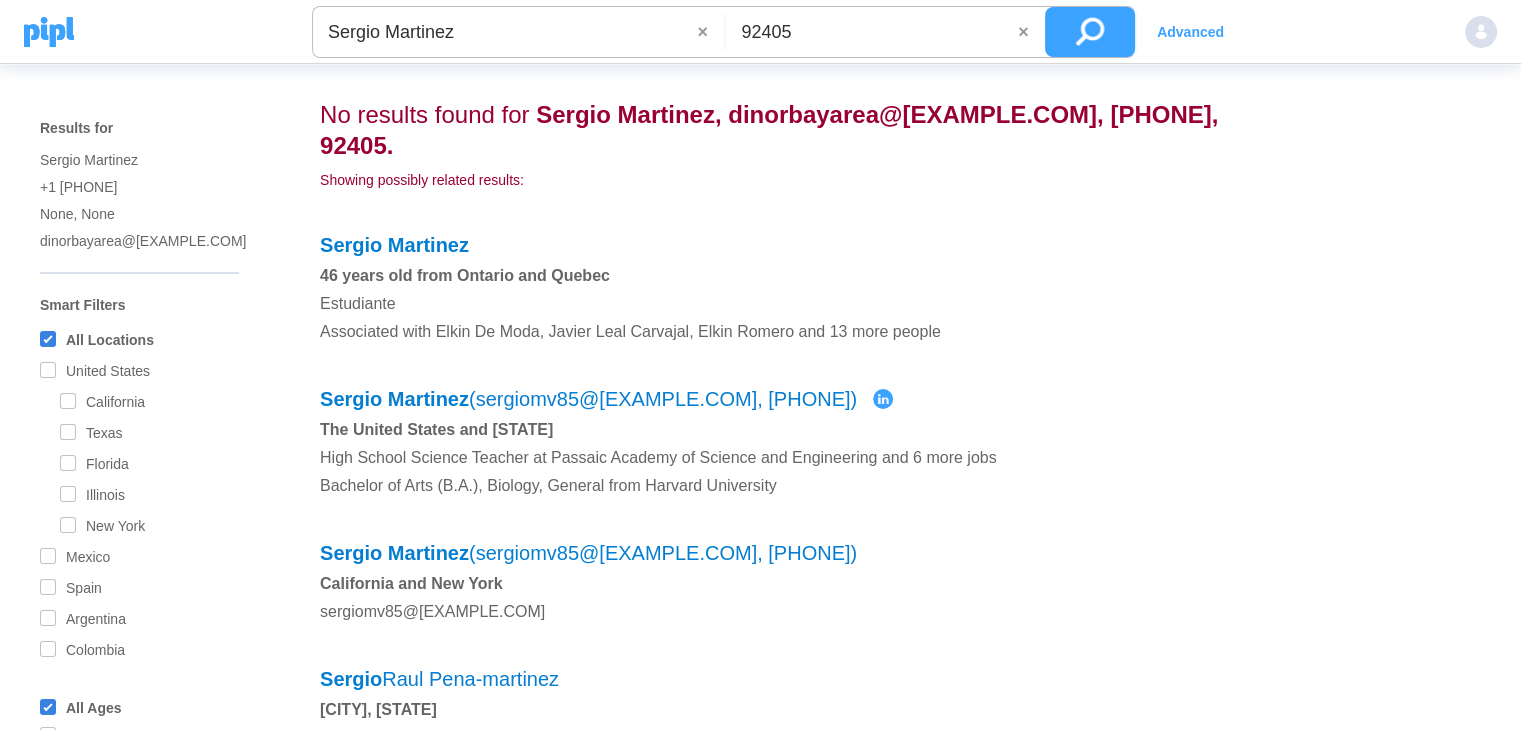 click on "Sergio Martinez" at bounding box center [505, 32] 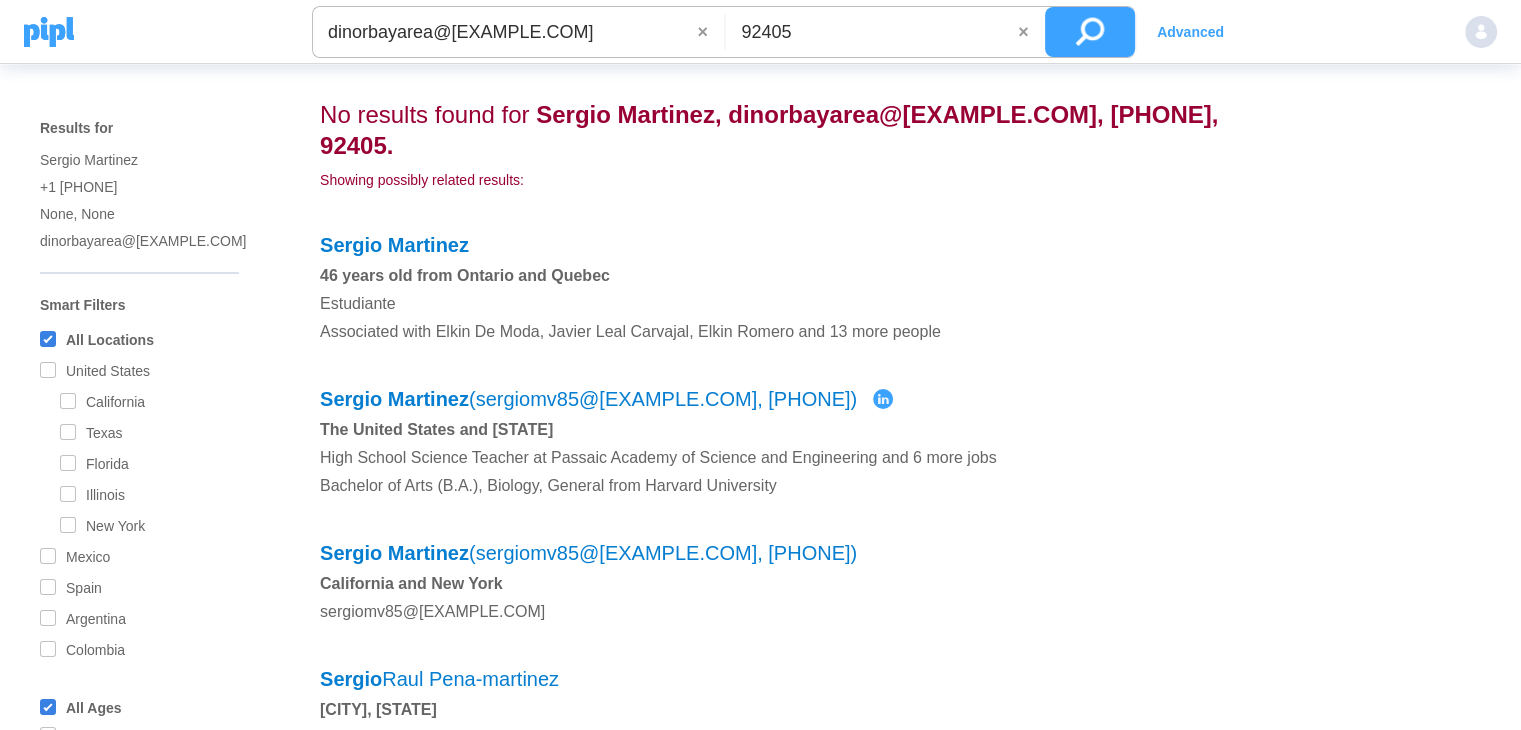 click on "92405" at bounding box center (872, 32) 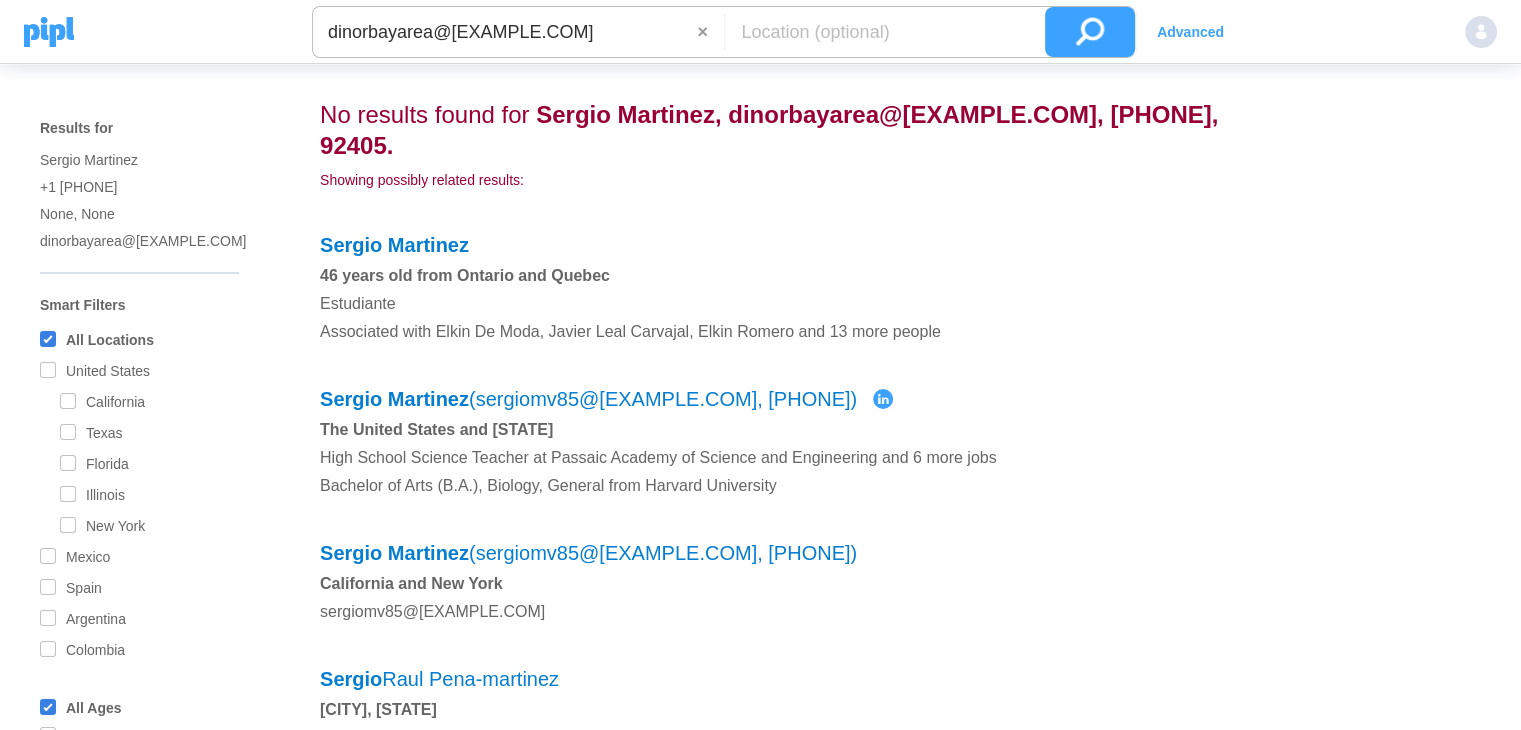 click on "No results found for     Sergio Martinez, dinorbayarea@gmail.com, 669-338-0594, 92405 .   Showing possibly related results : Sergio   Martinez 46 years old from Ontario and Quebec Estudiante Associated with Elkin De Moda, Javier Leal Carvajal, Elkin Romero and 13 more people Sergio   Martinez  (sergiomv85@gmail.com, 623-463-4511) The United States and Jersey High School Science Teacher at Passaic Academy of Science and Engineering and 6 more jobs Bachelor of Arts (B.A.), Biology, General from Harvard University Sergio   Martinez  (sergiomv85@gmail.com, 631-766-7214) California and New York sergiomv85@gmail.com Sergio  Raul Pena-martinez Austin, Texas Also known as  Sergio  Raul Pena sergiomv85@gmail.com sergiomv85@gmail.com emaildatalist.net Sergio  R Poma (spoma7879@gmail.com, 571-243-2705) Virginia and 3 more states Associate – Manager, General Accounting at Booz Allen Hamilton and 11 more jobs Associated with Patricia Melendres and Juan Urbina Sergio  Revilla Poma Lima, Peru Sergio 46 years old Sergio" at bounding box center (820, 2298) 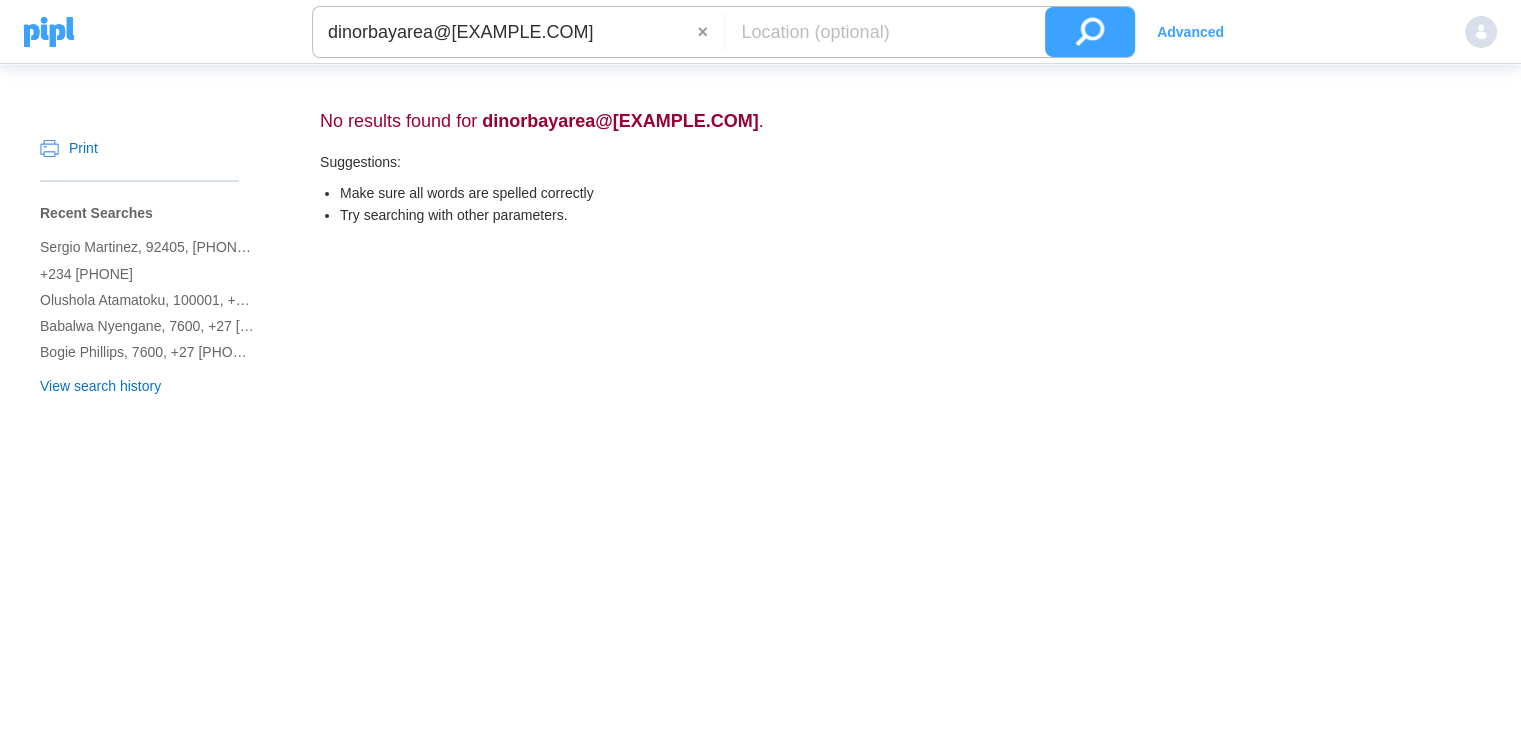 click on "dinorbayarea@gmail.com" at bounding box center [505, 32] 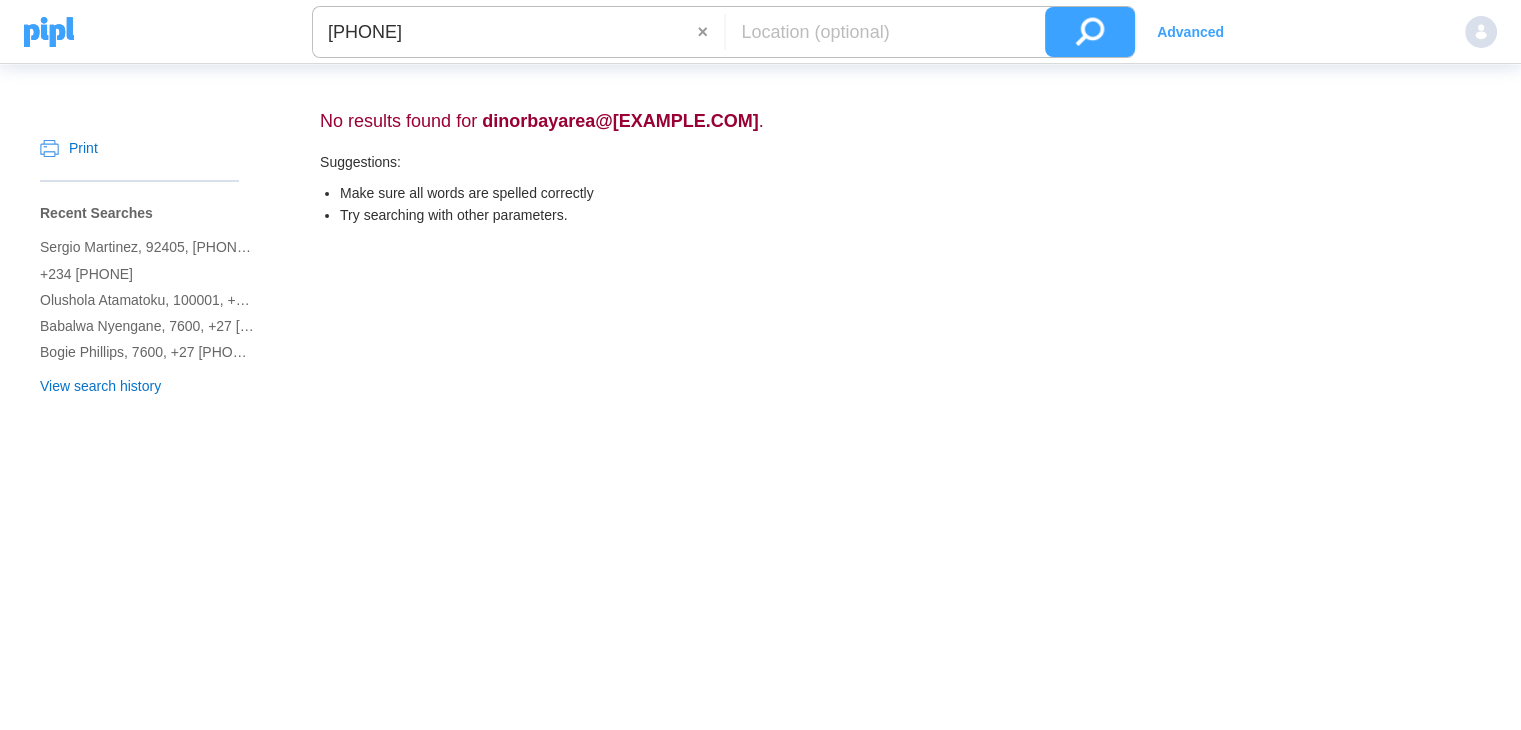 type on "669 338 0594" 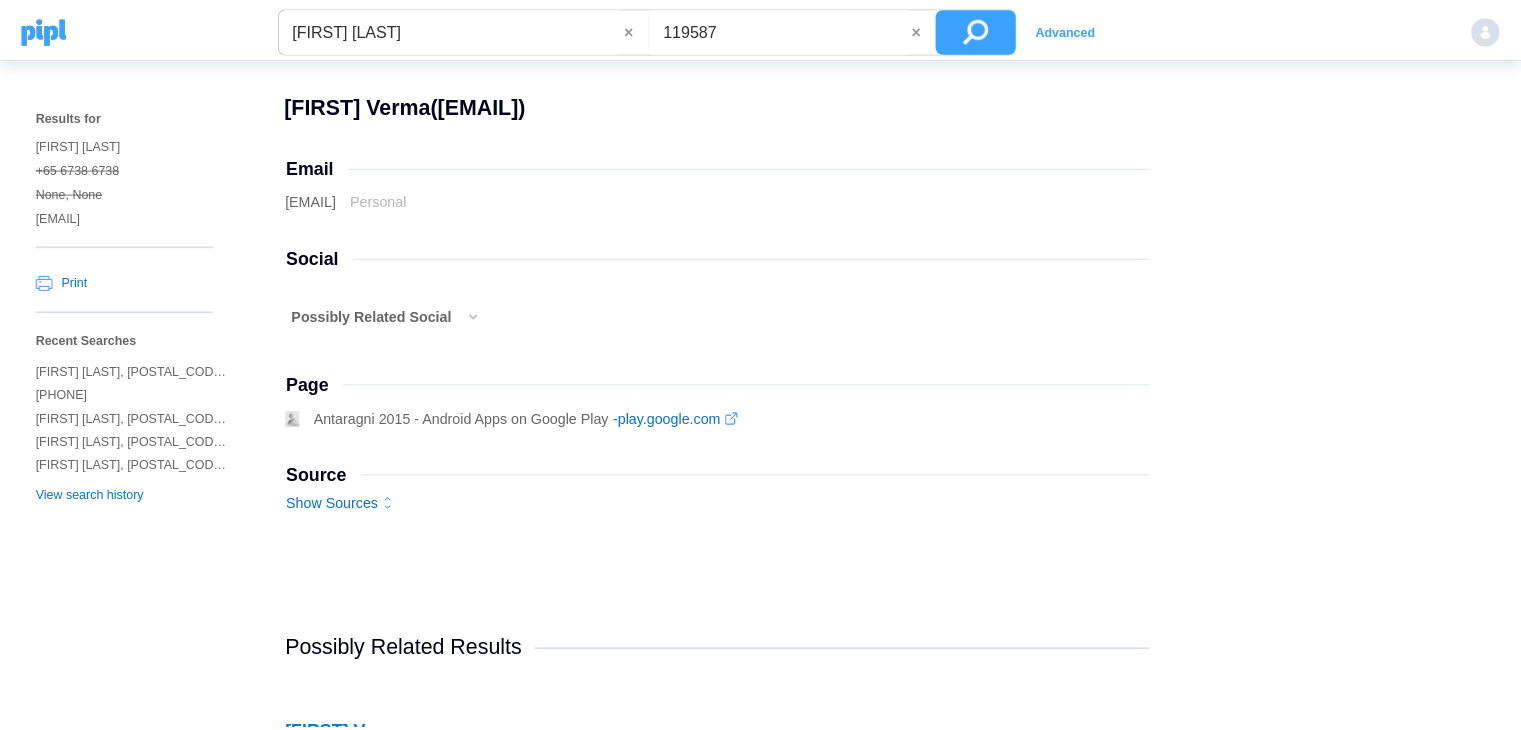 scroll, scrollTop: 0, scrollLeft: 0, axis: both 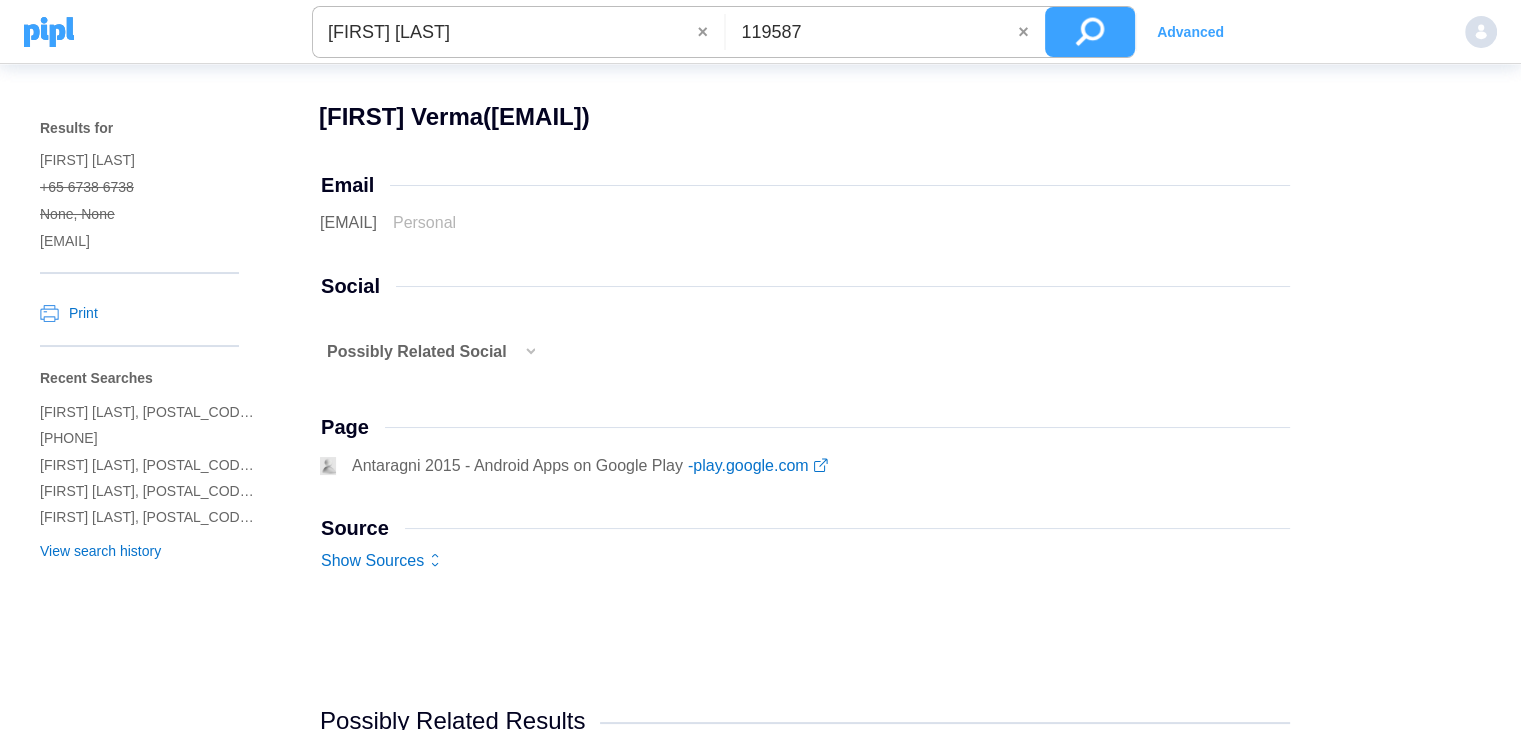 click on "Shikher Verma" at bounding box center [505, 32] 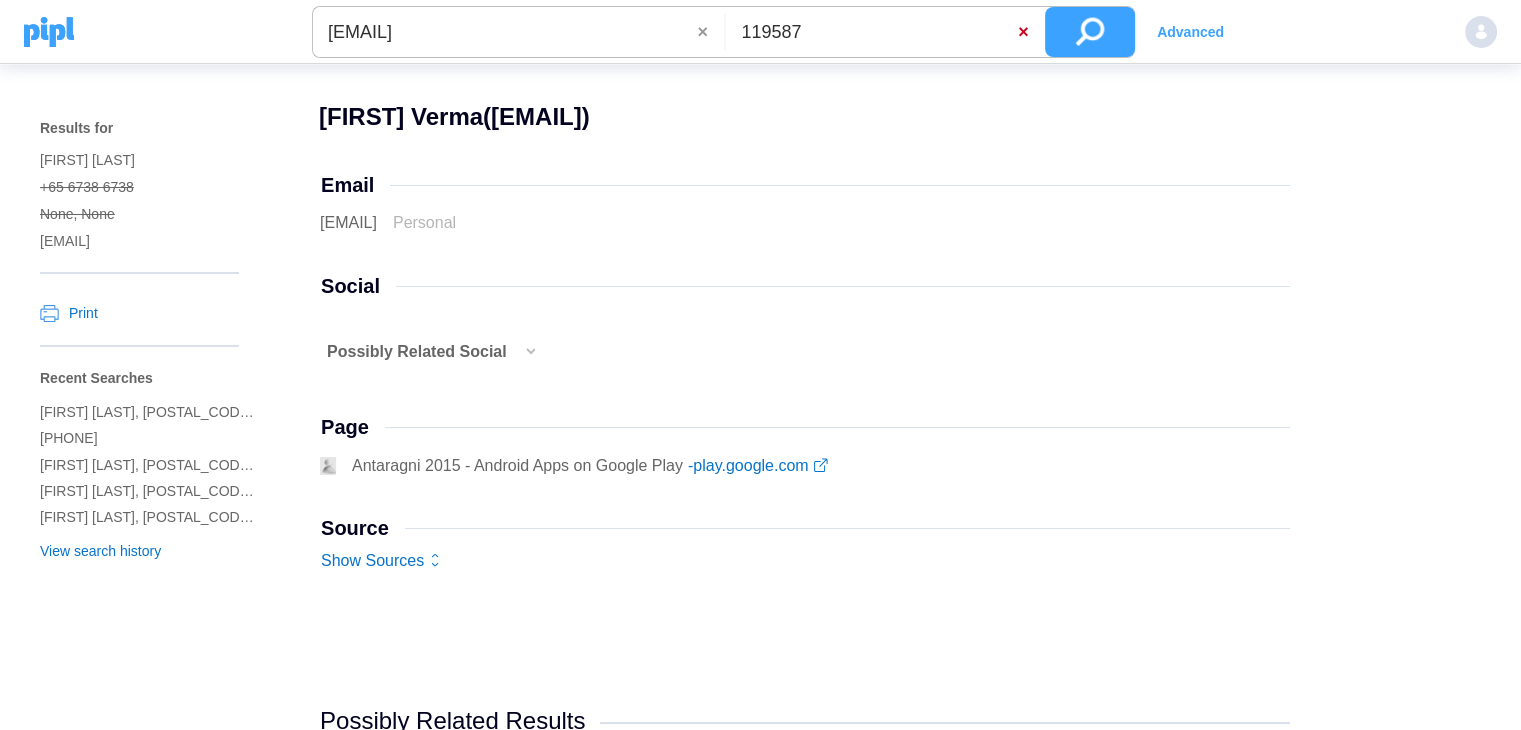 click on "×" at bounding box center (1026, 32) 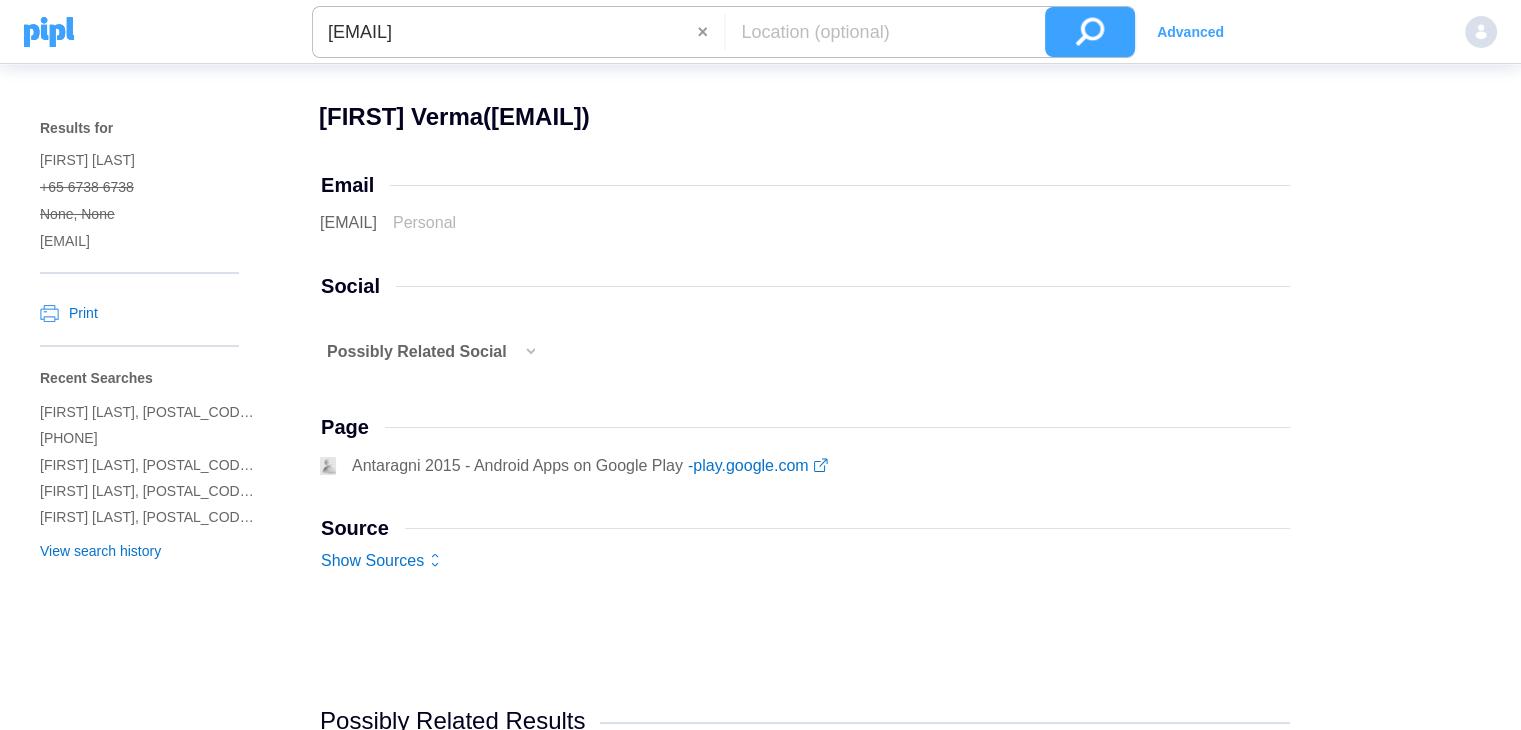 click at bounding box center [1090, 32] 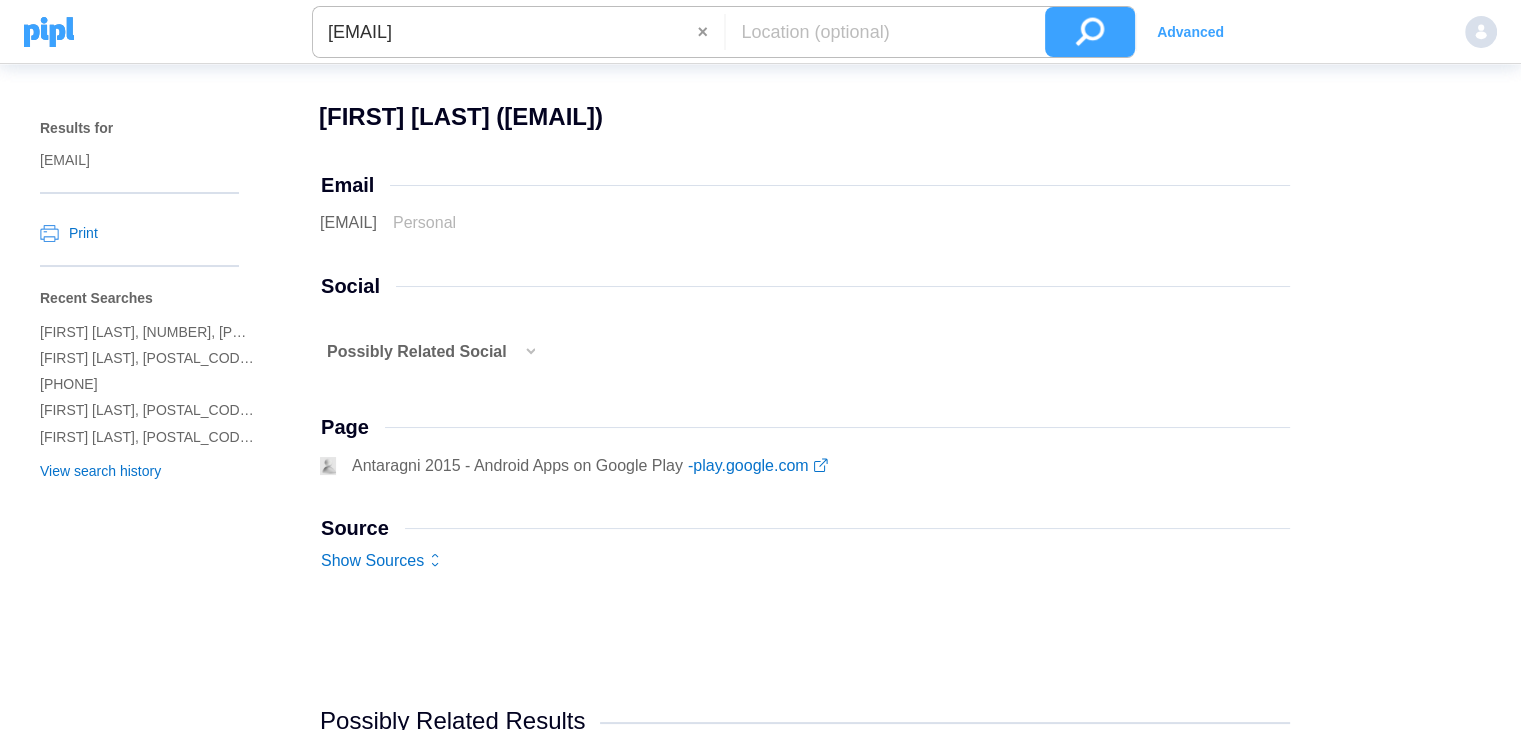 click on "[EMAIL]" at bounding box center [505, 32] 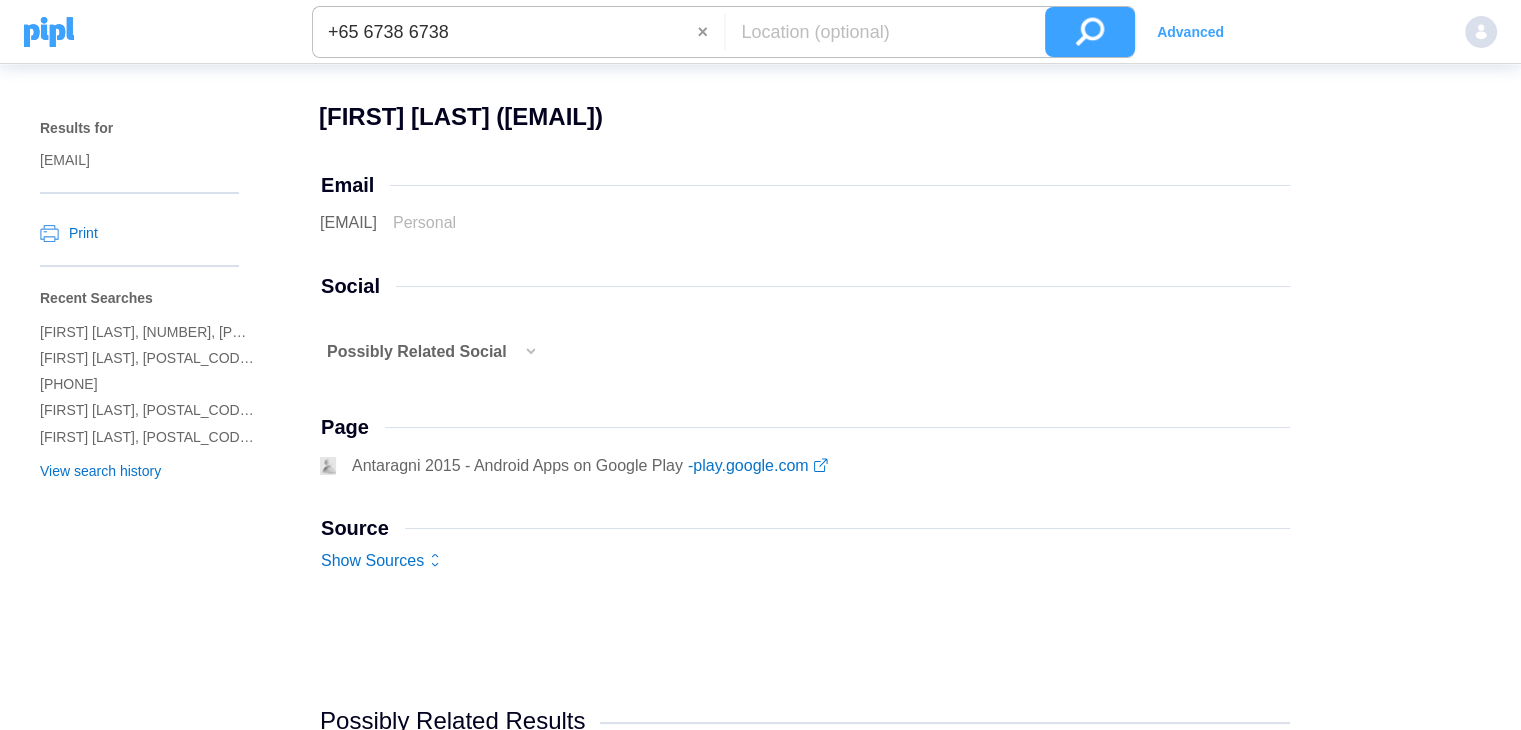 type on "+65 6738 6738" 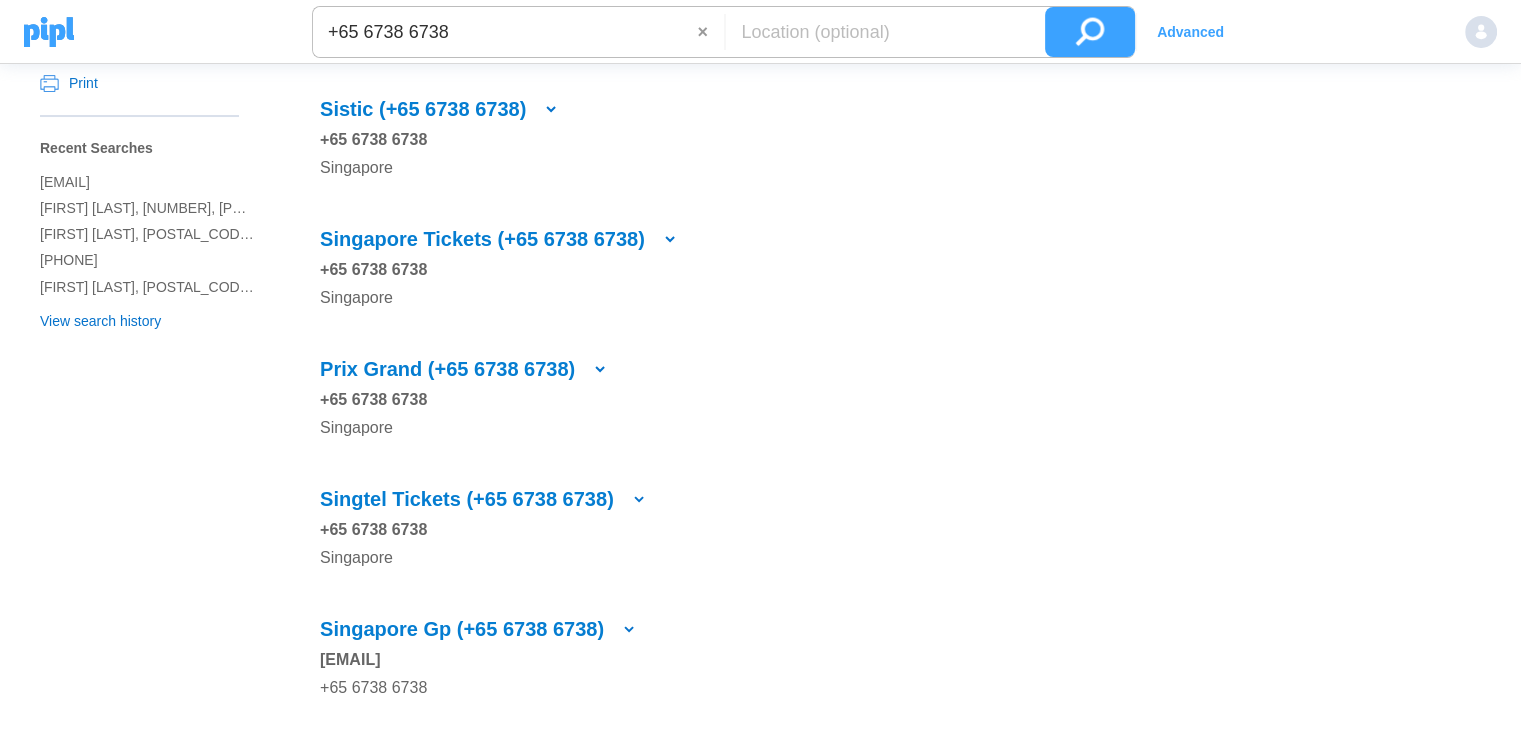 scroll, scrollTop: 200, scrollLeft: 0, axis: vertical 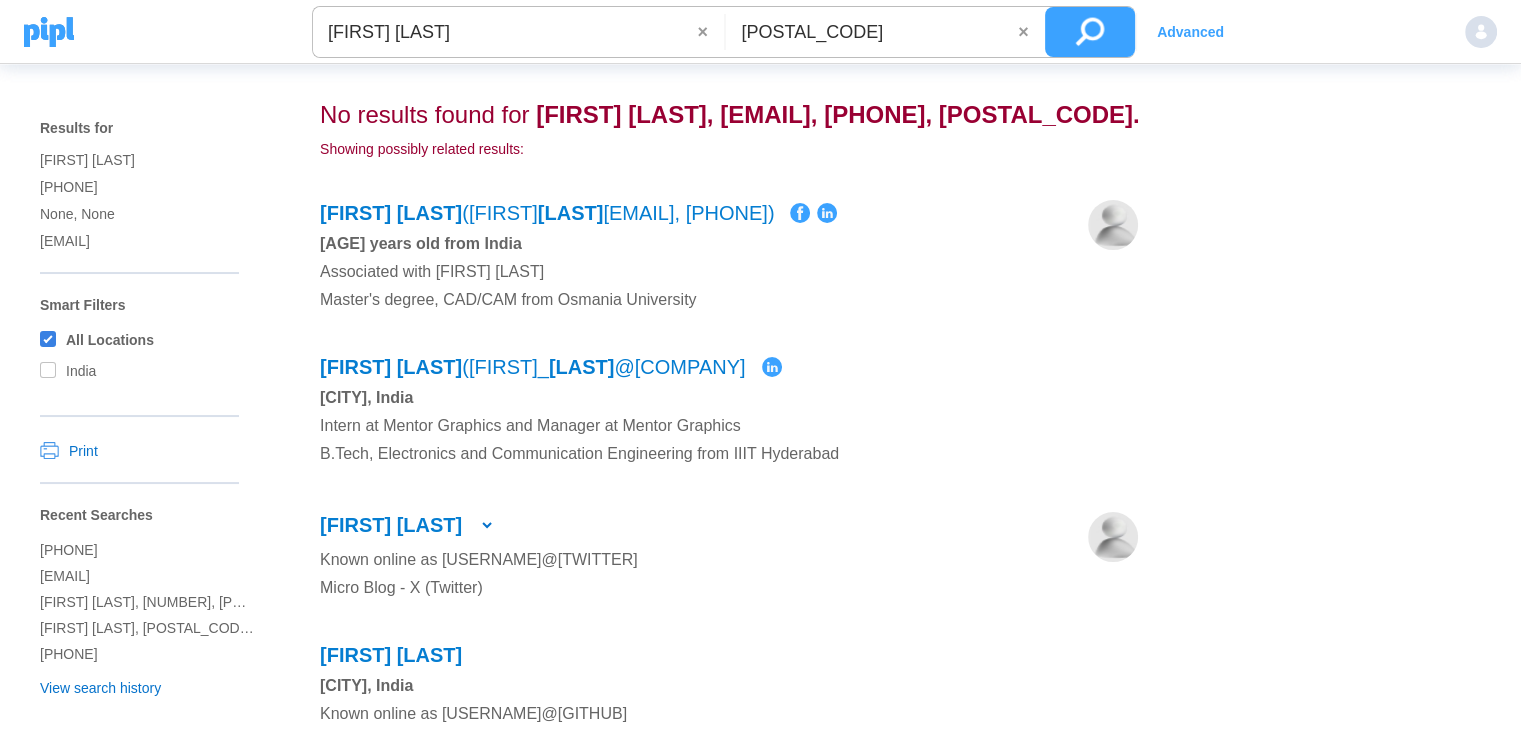 click on "Results for [FIRST] [LAST] [PHONE] None, None [EMAIL] Smart Filters All Locations India Print Recent Searches [PHONE] [EMAIL] [FIRST] [LAST], [NUMBER], [PHONE], [EMAIL] [FIRST] [LAST], [POSTAL_CODE], [PHONE], [EMAIL] [PHONE] View search history Location Advanced All Locations India Search Criteria First [FIRST] Middle Last [LAST] Email [EMAIL] Phone [PHONE] Username Job Title Organization Loc. [POSTAL_CODE] × Search No results found for [FIRST] [LAST], [EMAIL], [PHONE], [POSTAL_CODE] . Showing possibly related results : [FIRST] [LAST] ([EMAIL], [PHONE]) [AGE] years old from India Associated with [FIRST] [LAST] Master's degree, CAD/CAM from Osmania University [FIRST] [LAST] ([EMAIL]) [CITY], India Intern at Mentor Graphics and Manager at Mentor Graphics B.Tech, Electronics and Communication Engineering from IIIT Hyderabad" at bounding box center (760, 1427) 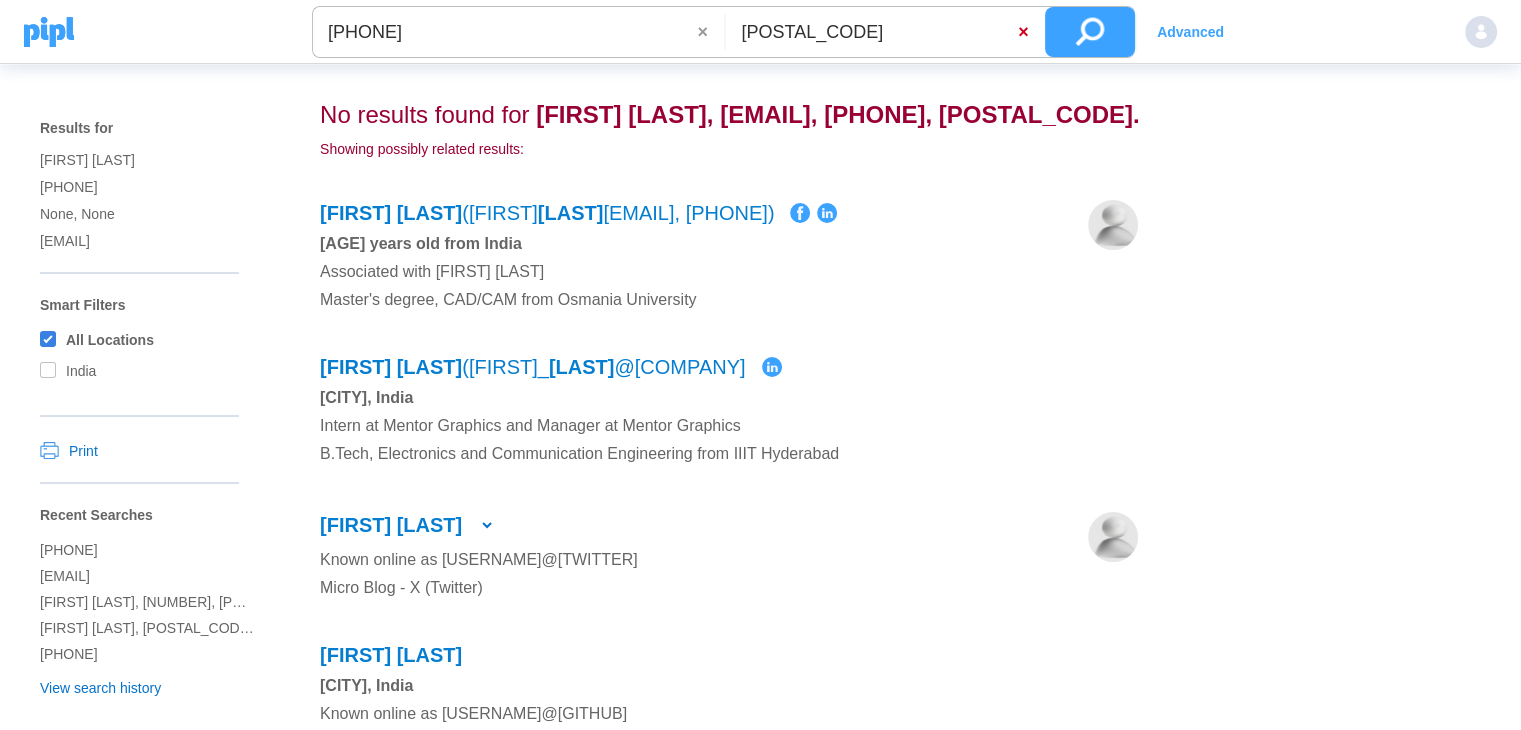 click on "×" at bounding box center [1026, 32] 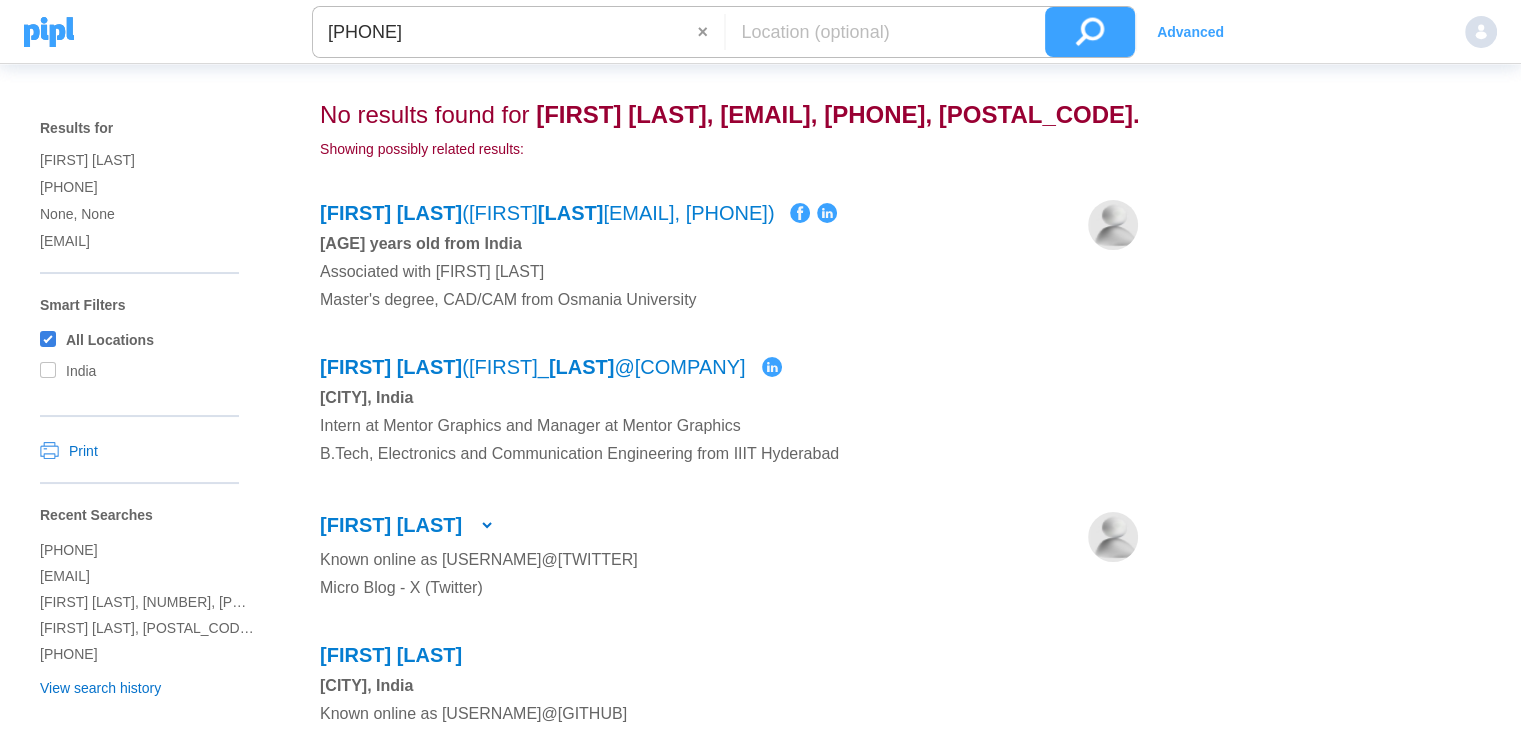 click at bounding box center [1090, 32] 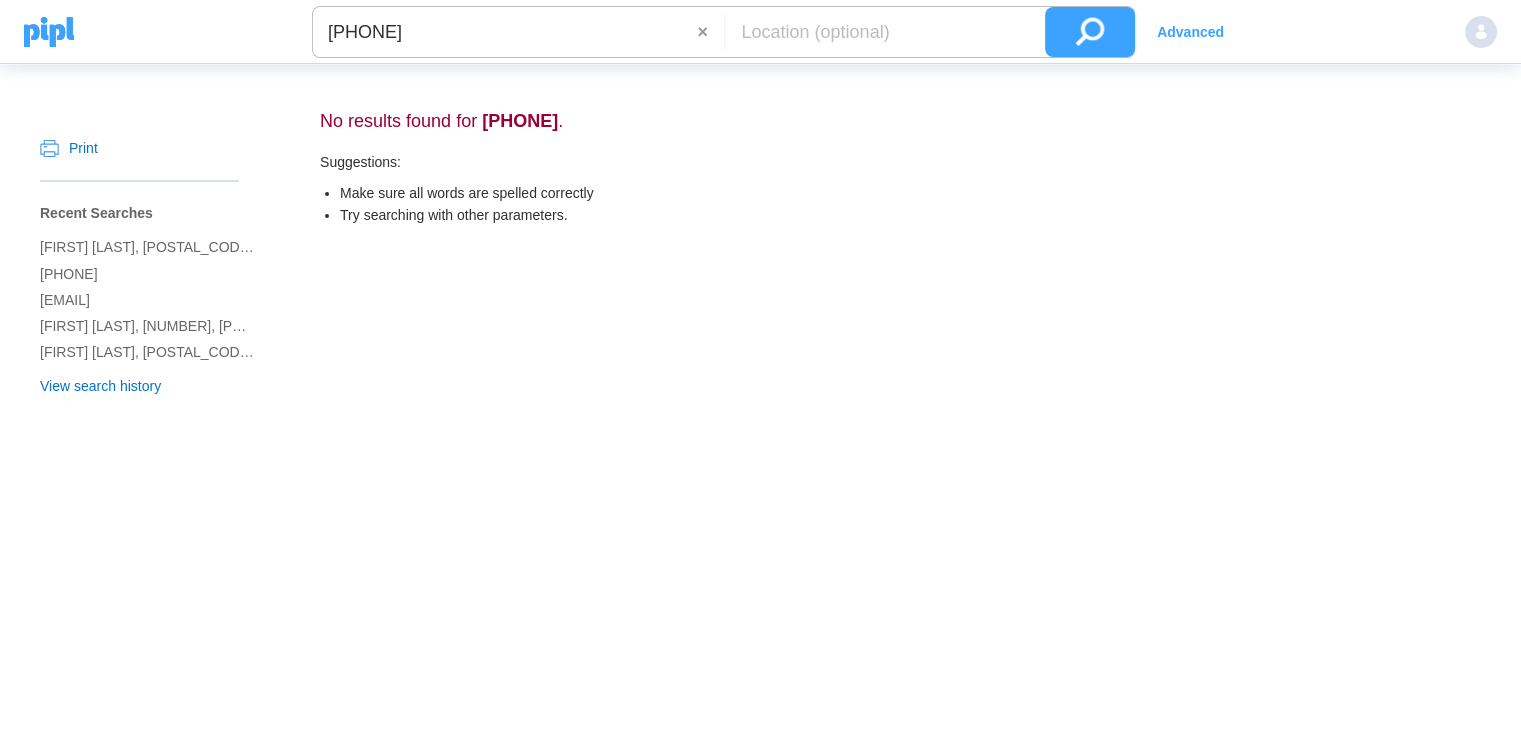 click on "201 626 8067" at bounding box center (505, 32) 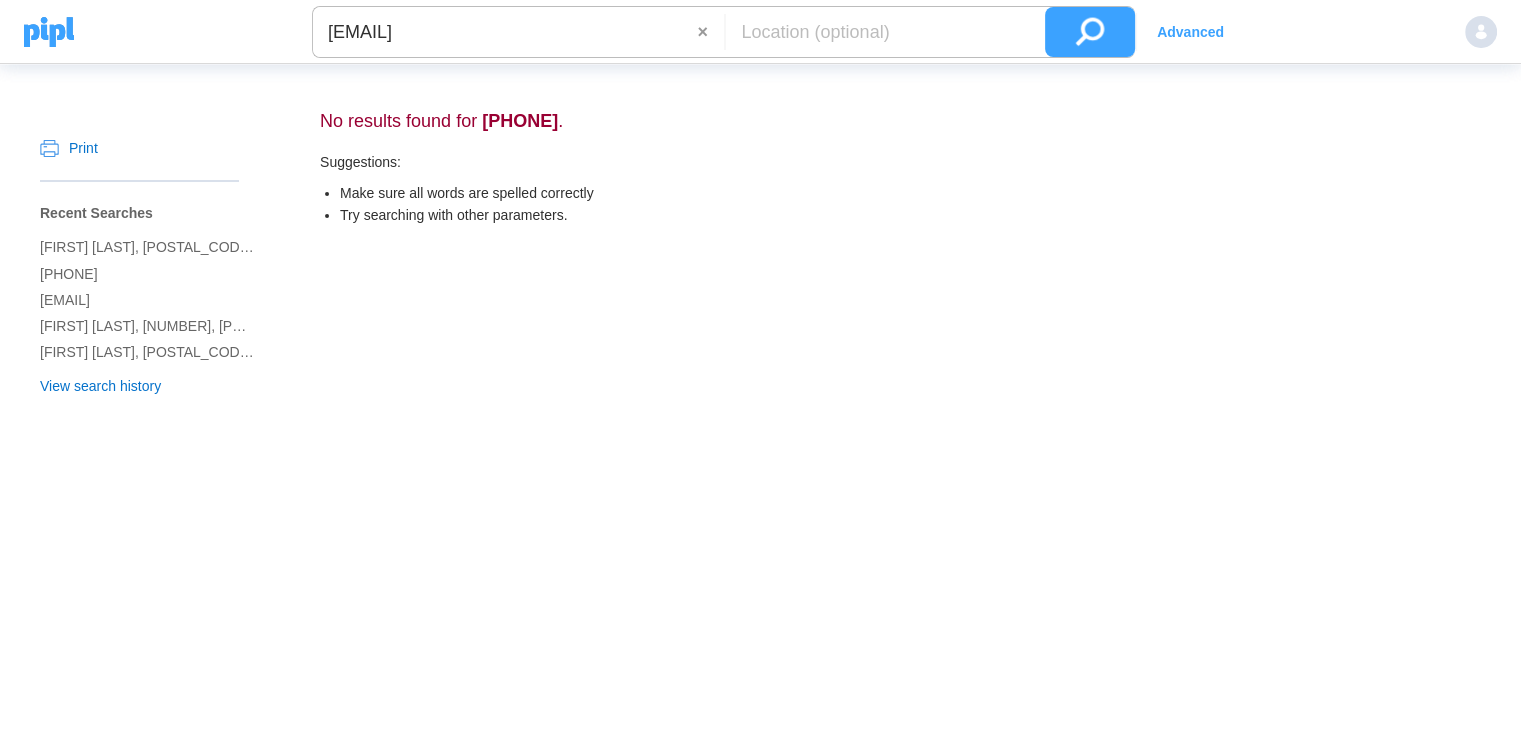 type on "gowthamgoud550@gmail.com" 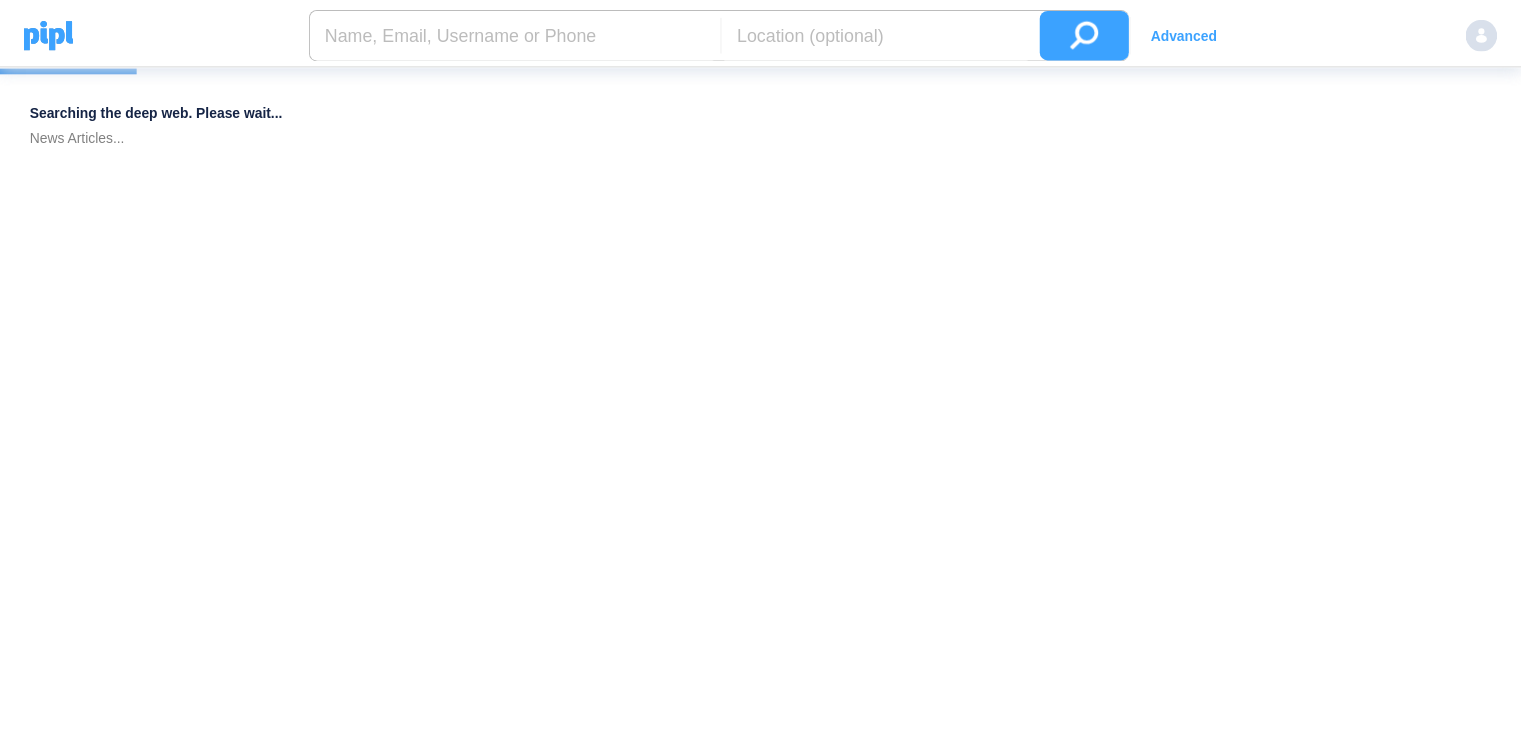 scroll, scrollTop: 0, scrollLeft: 0, axis: both 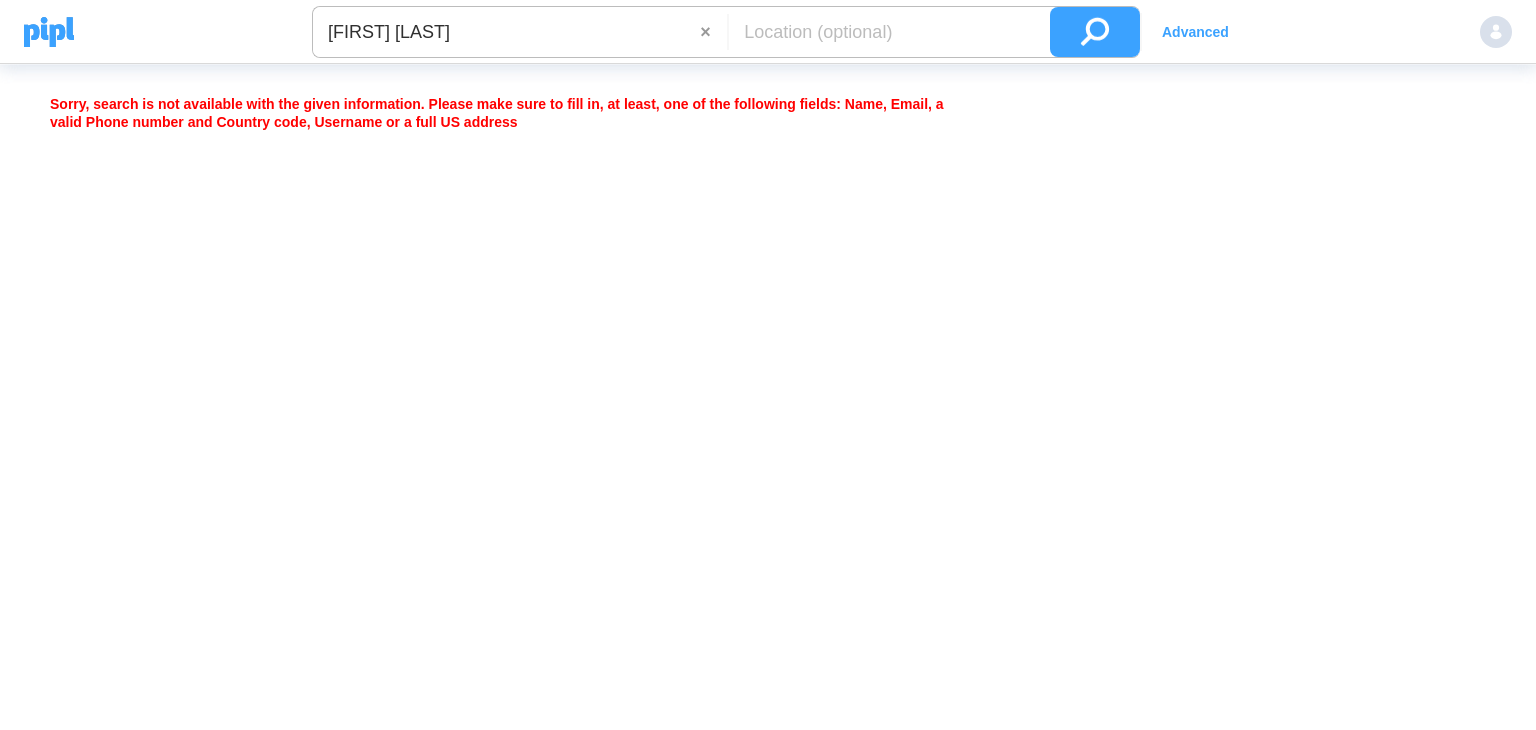 type on "[FIRST] [LAST]" 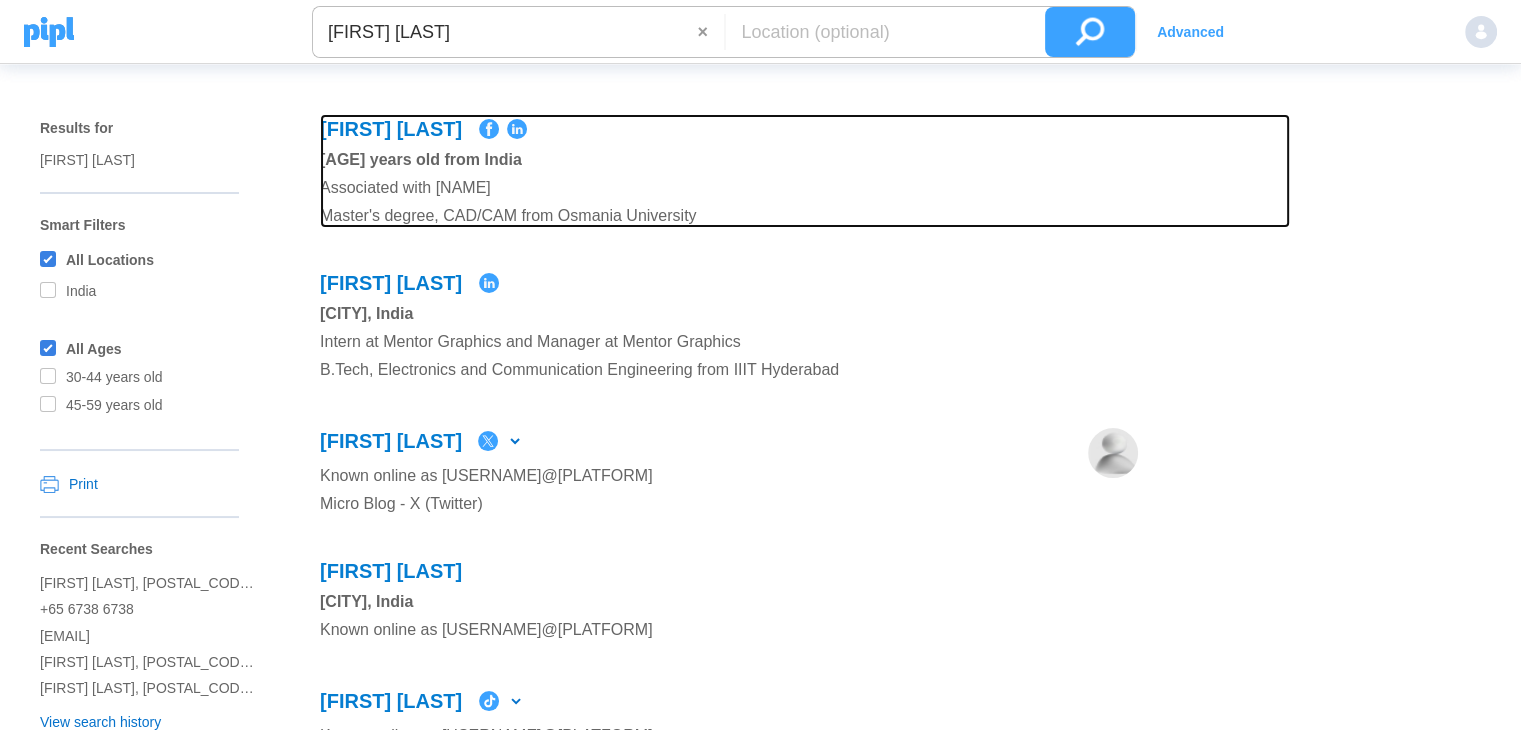 click on "[AGE] years old from India" at bounding box center (730, 160) 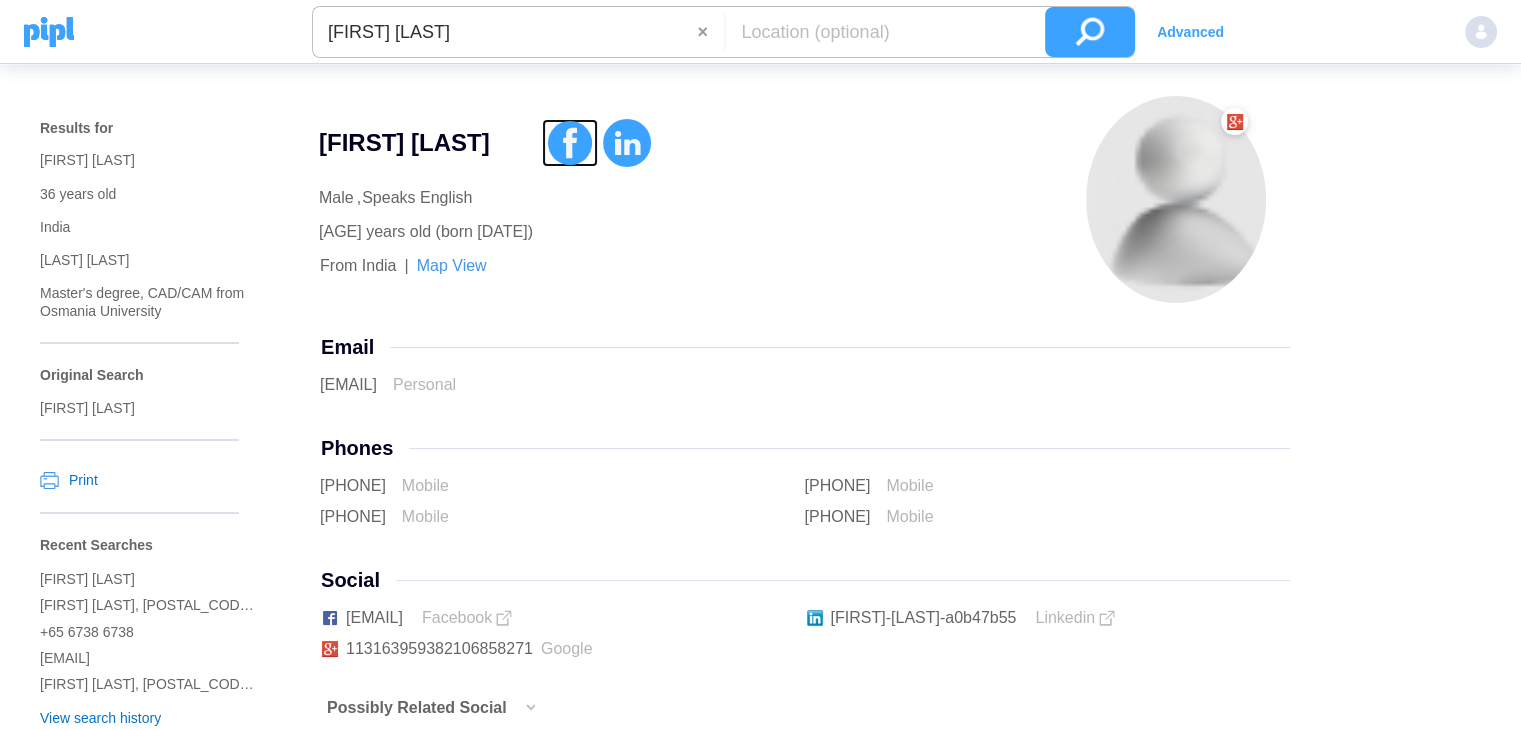 click at bounding box center [570, 143] 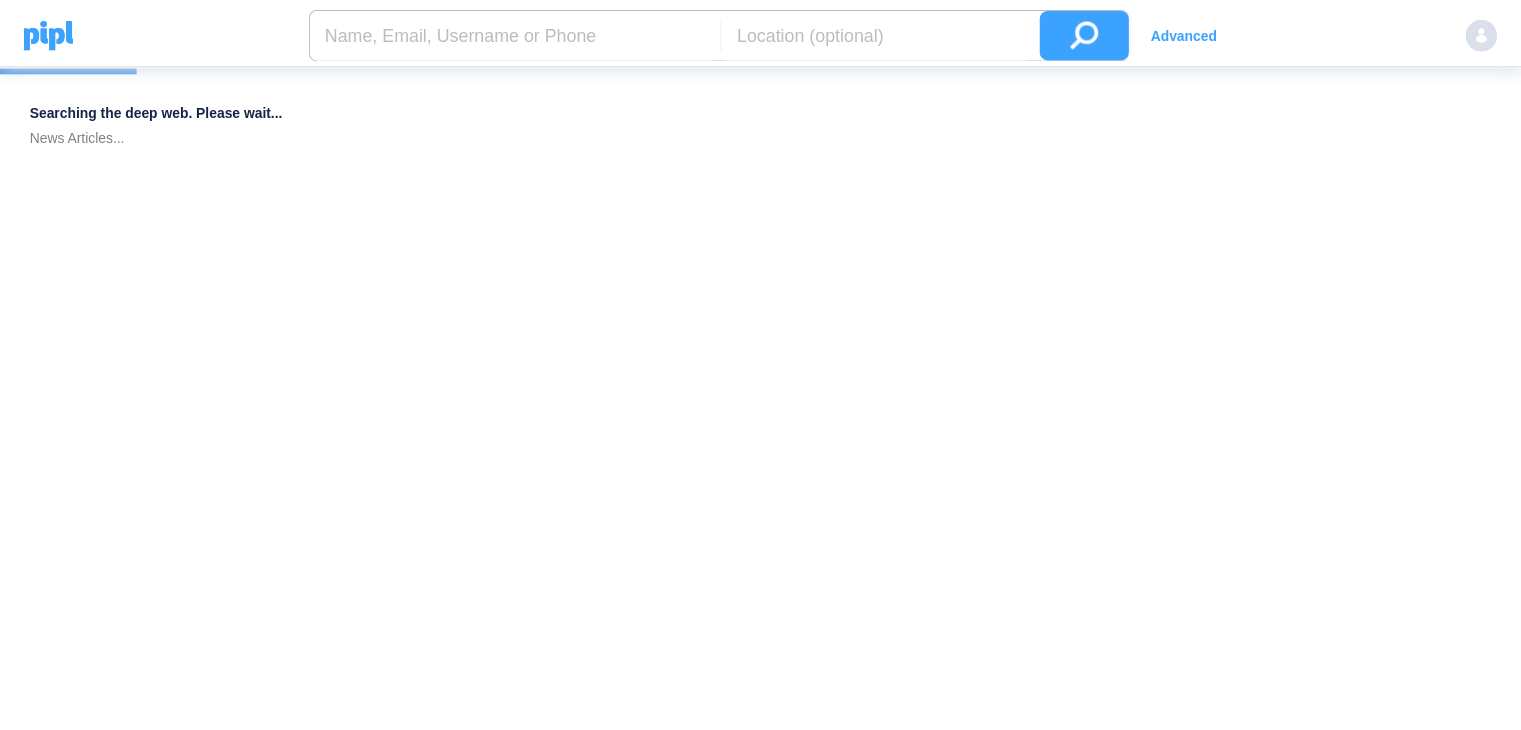 scroll, scrollTop: 0, scrollLeft: 0, axis: both 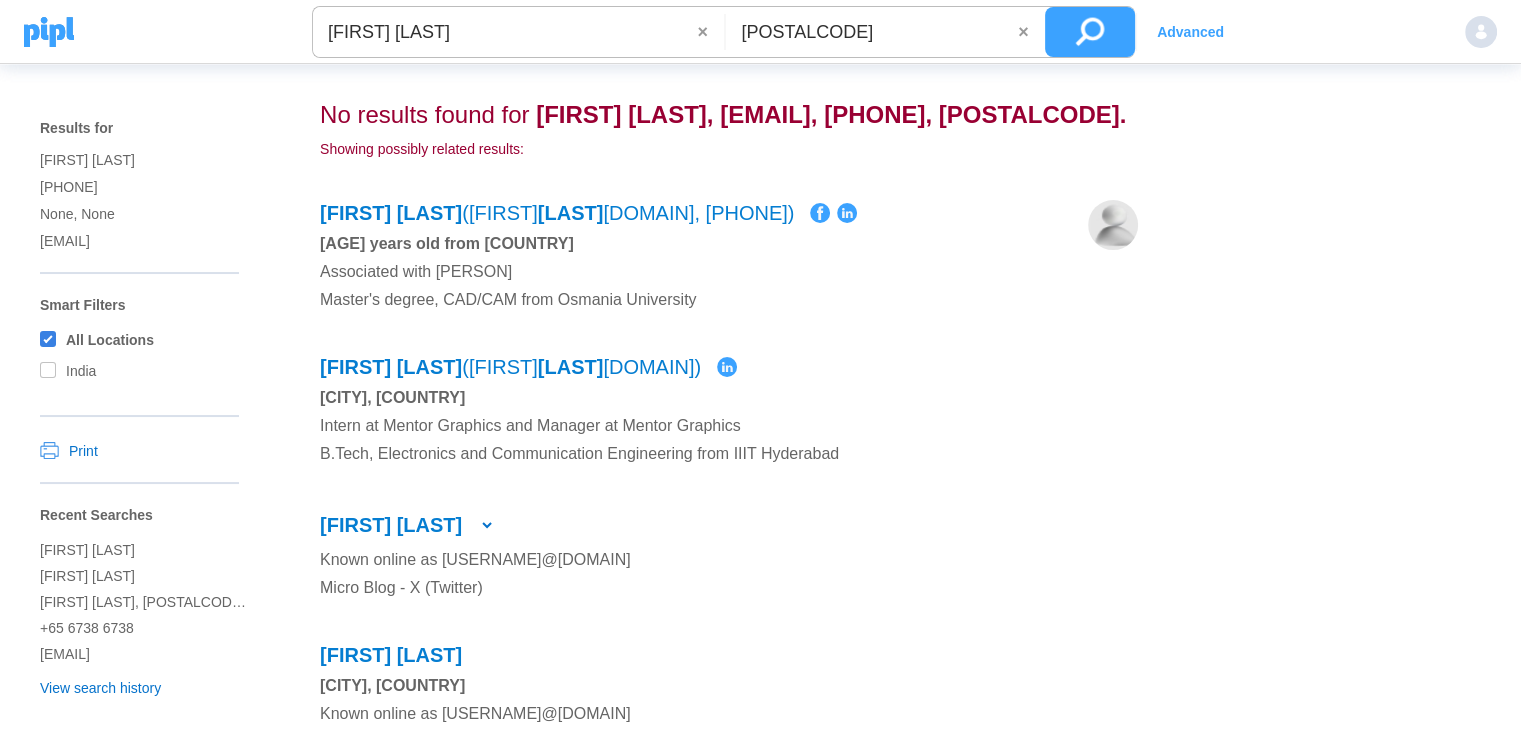 click on "[FIRST] [LAST]" at bounding box center (505, 32) 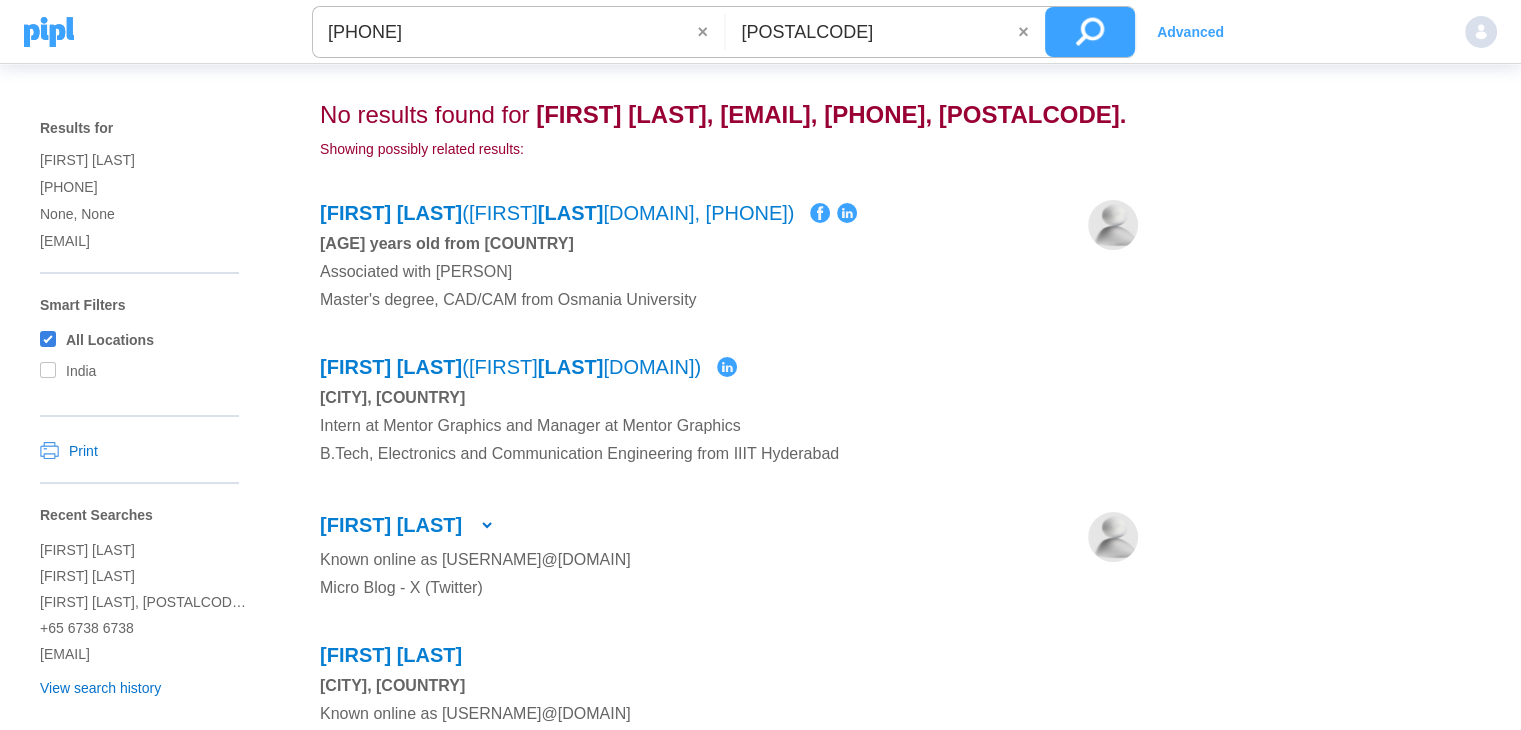 type on "[PHONE]" 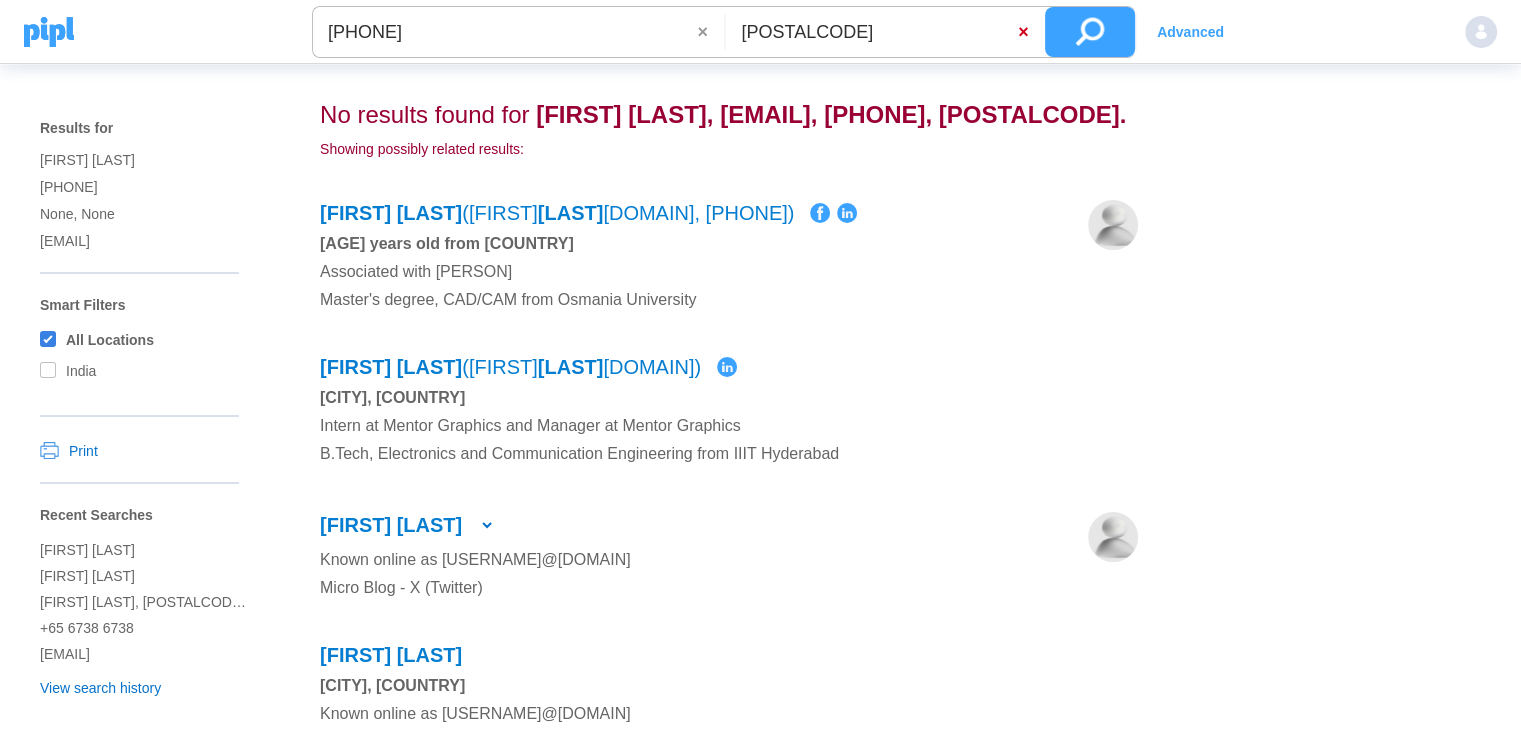 drag, startPoint x: 1007, startPoint y: 39, endPoint x: 1030, endPoint y: 34, distance: 23.537205 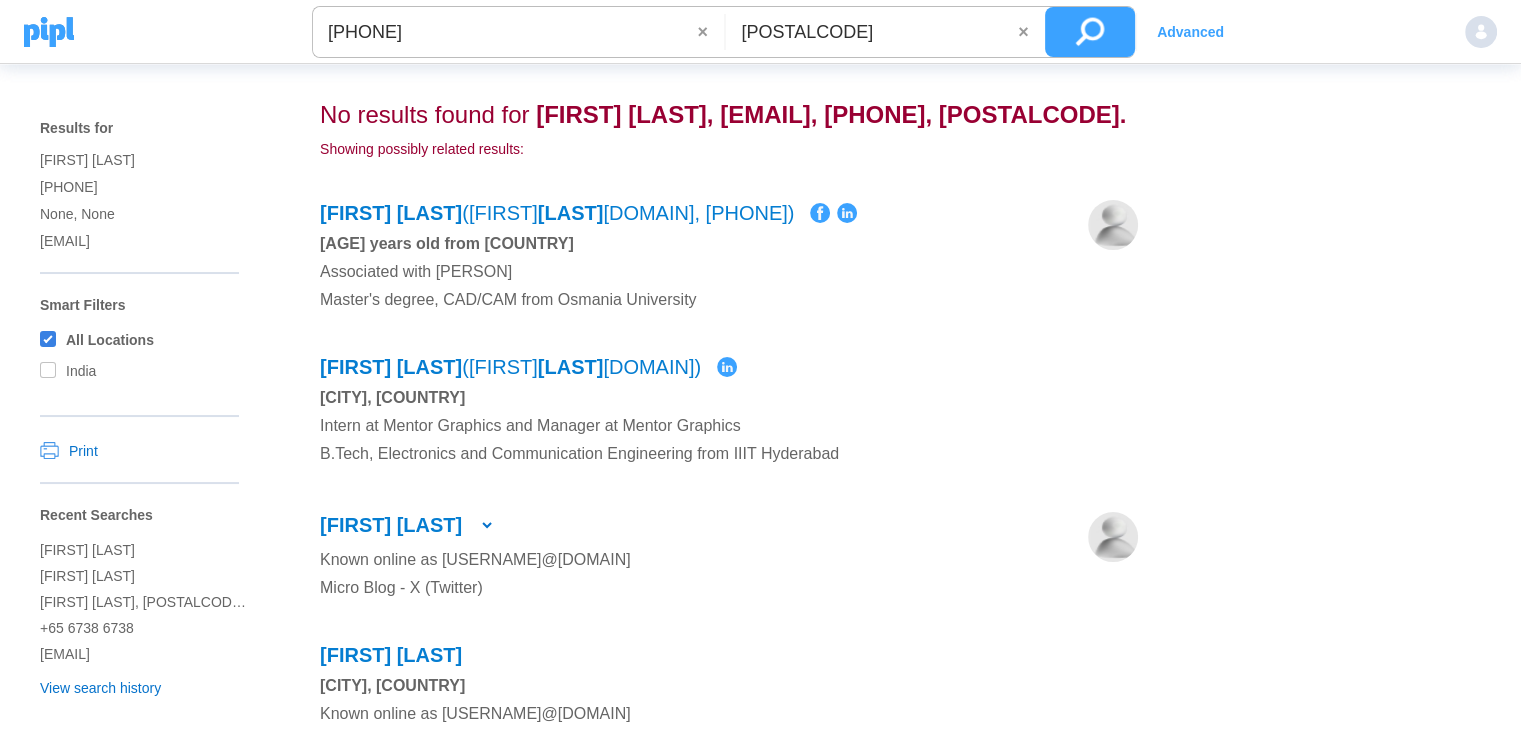 click on "×" at bounding box center [1026, 32] 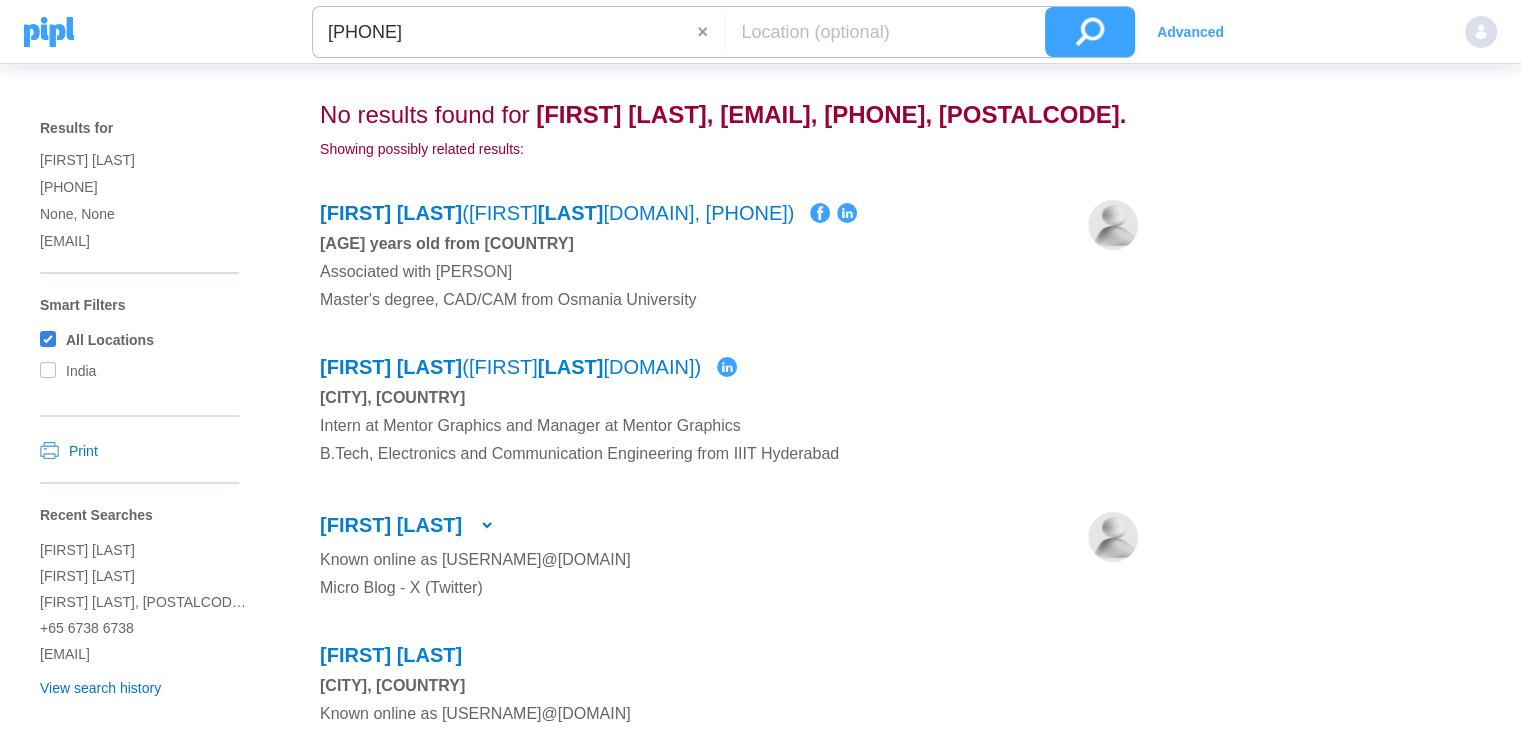 click at bounding box center (1090, 32) 